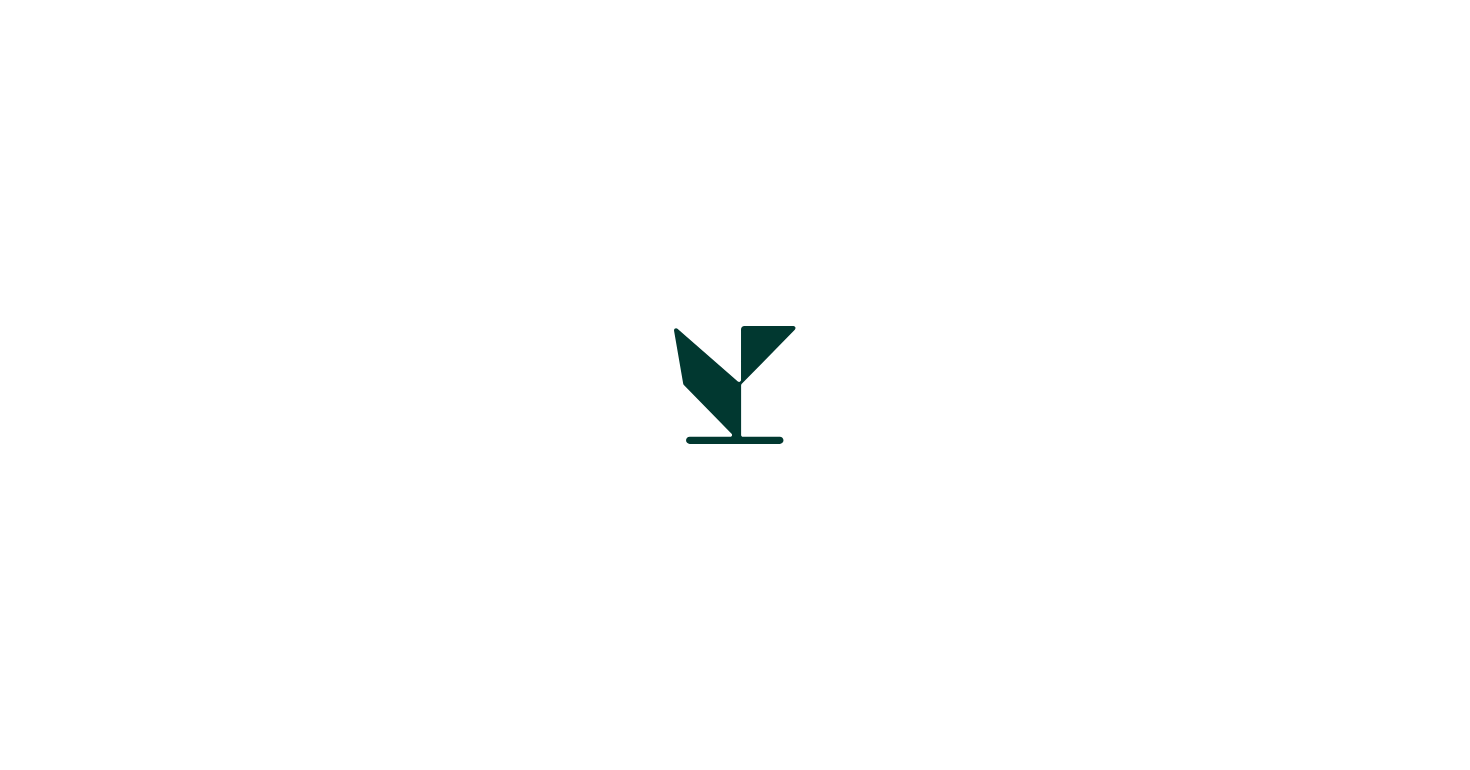 scroll, scrollTop: 0, scrollLeft: 0, axis: both 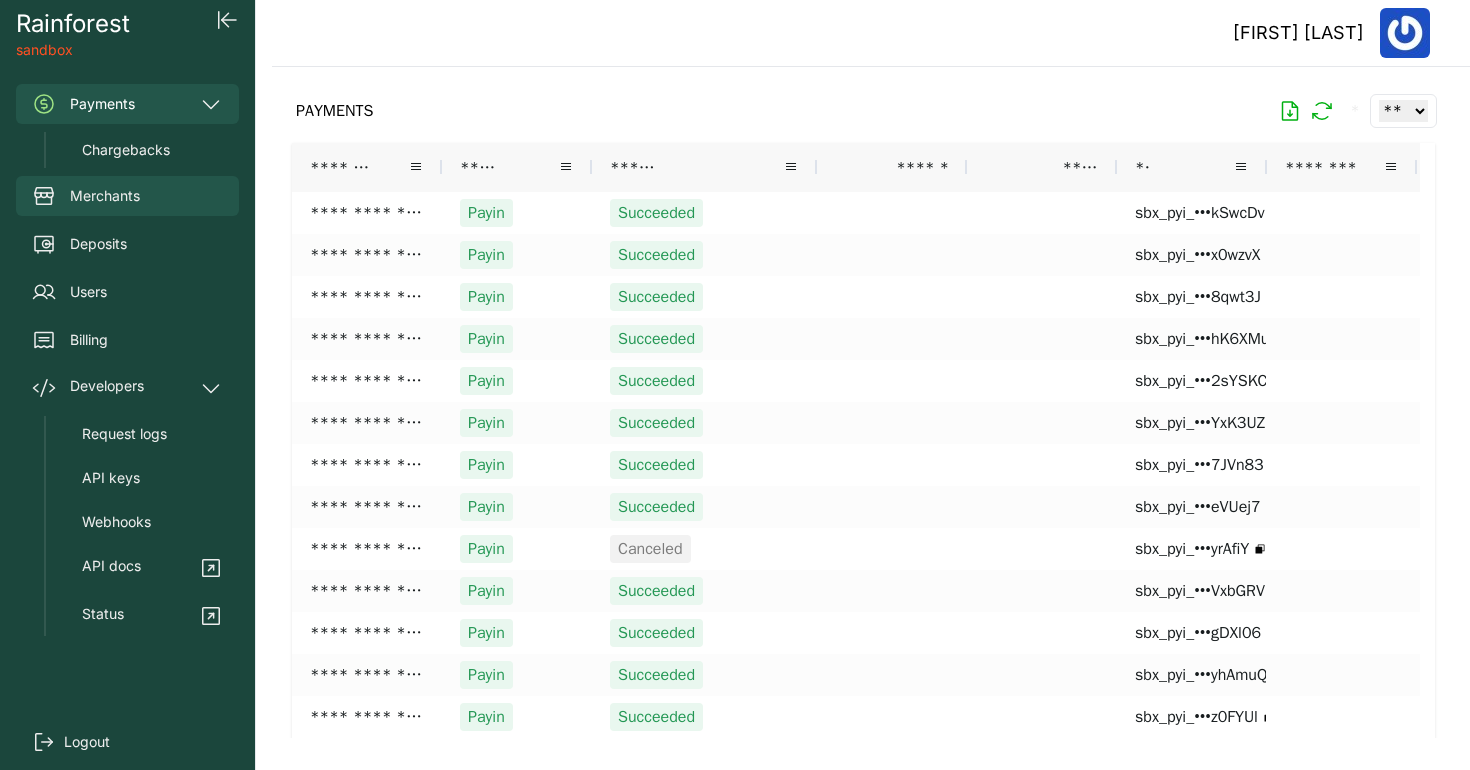 click on "Merchants" at bounding box center [127, 196] 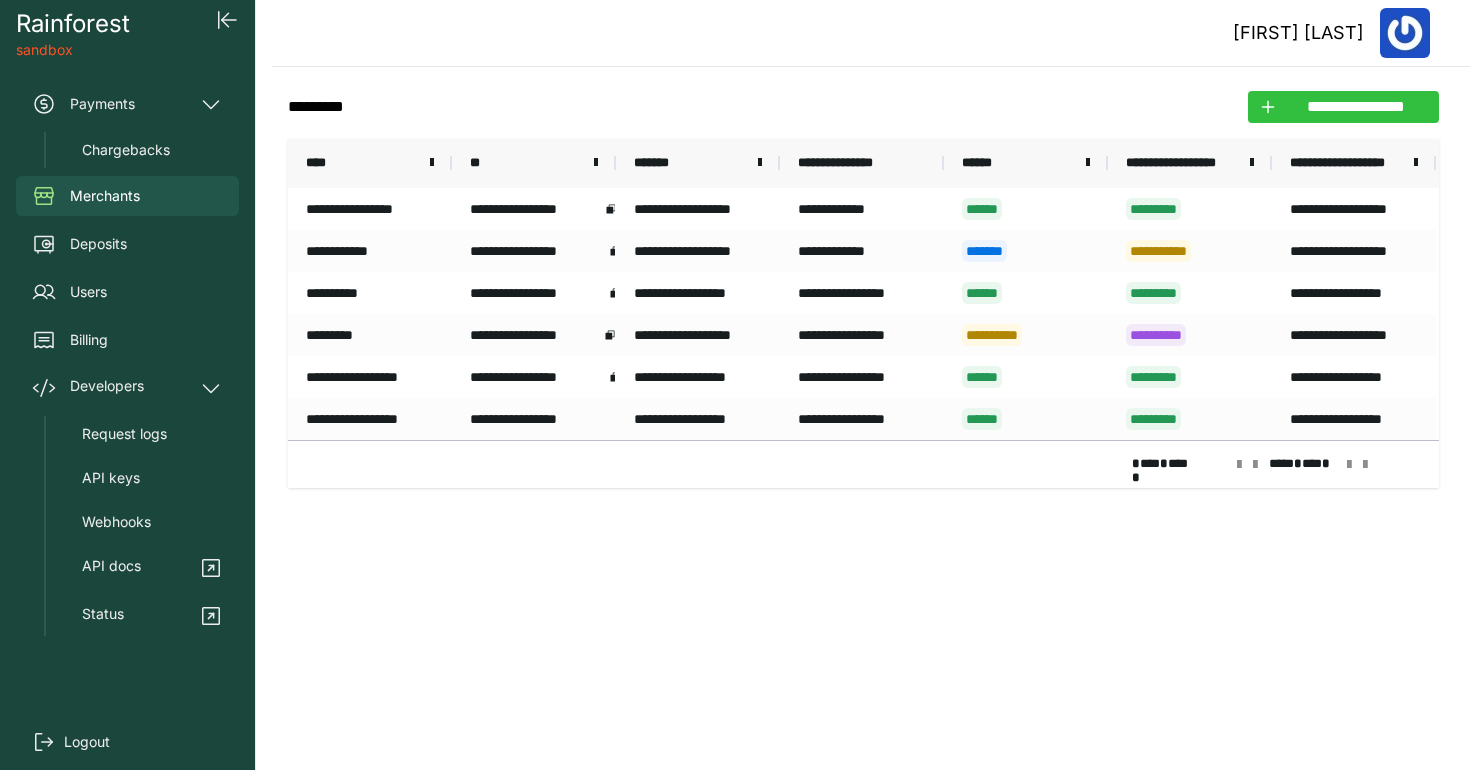 click 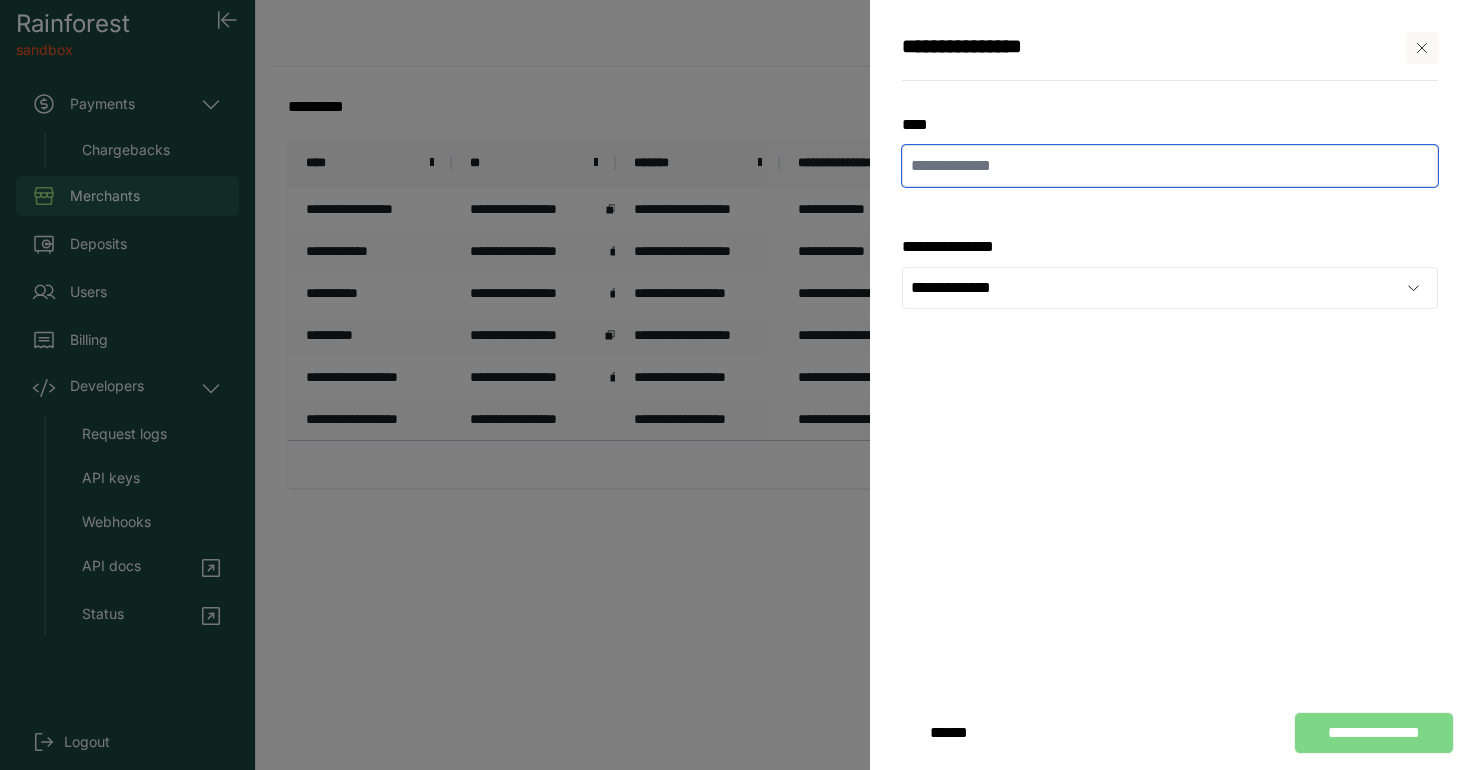 click at bounding box center (1170, 166) 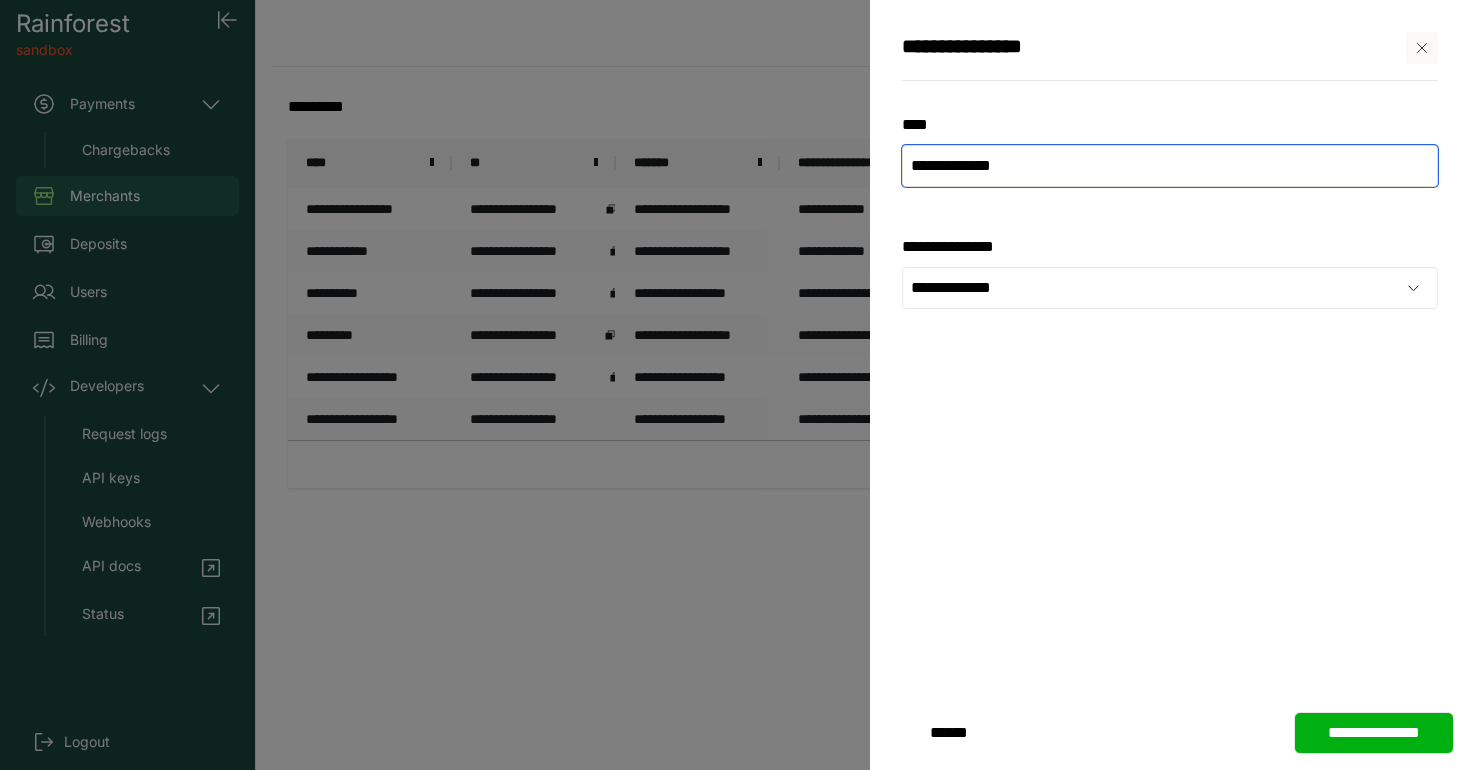 type on "**********" 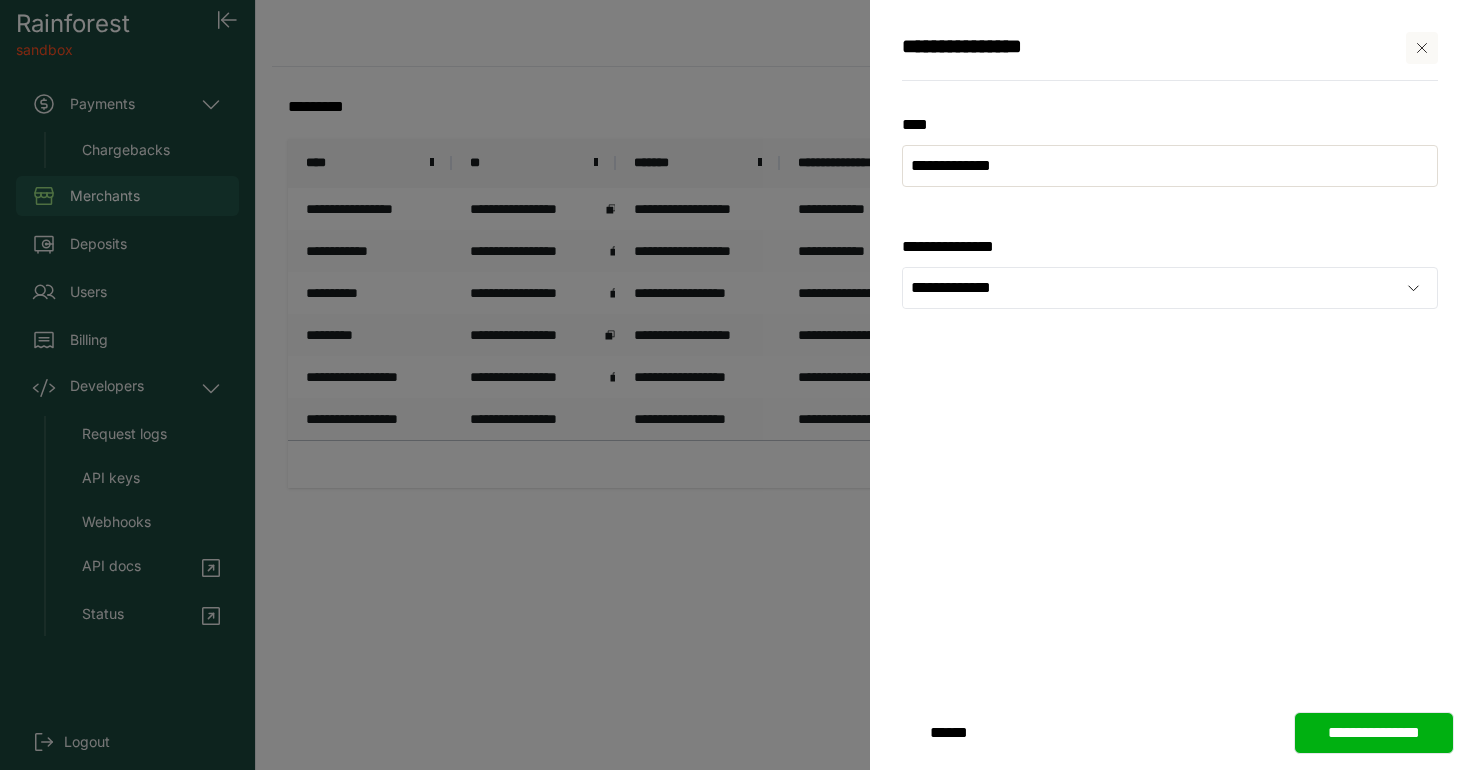 click on "**********" at bounding box center [1374, 733] 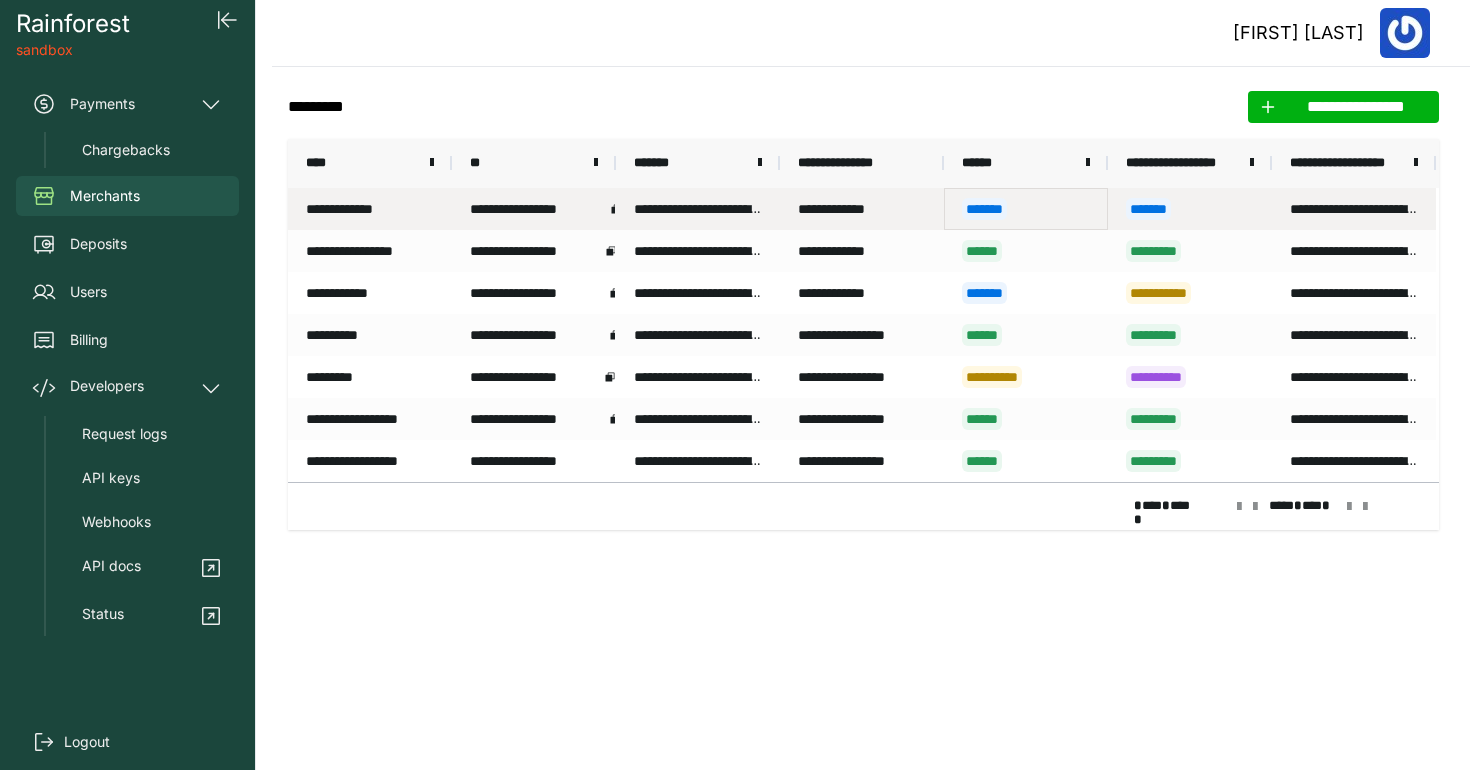 click on "*******" at bounding box center [1026, 209] 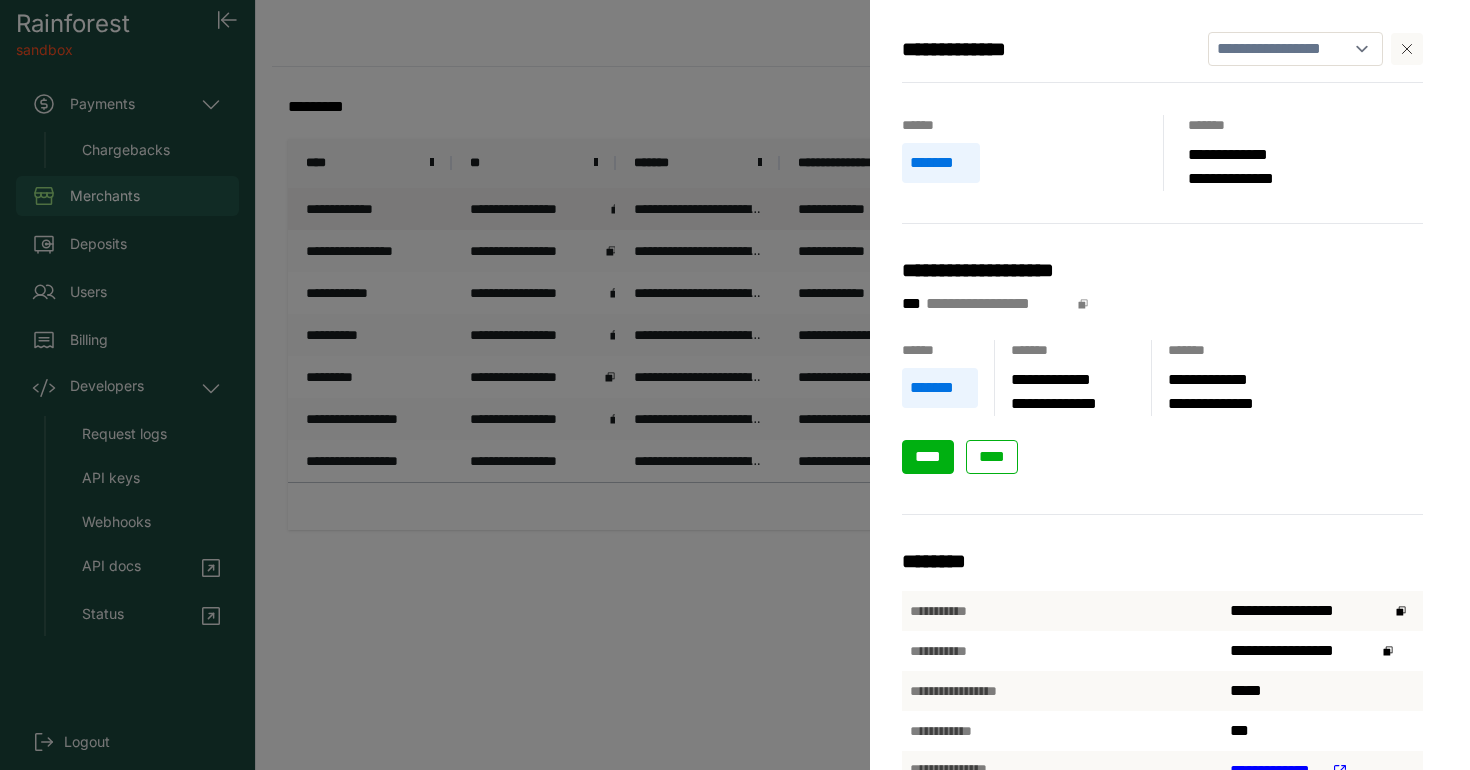 click on "****" at bounding box center (928, 457) 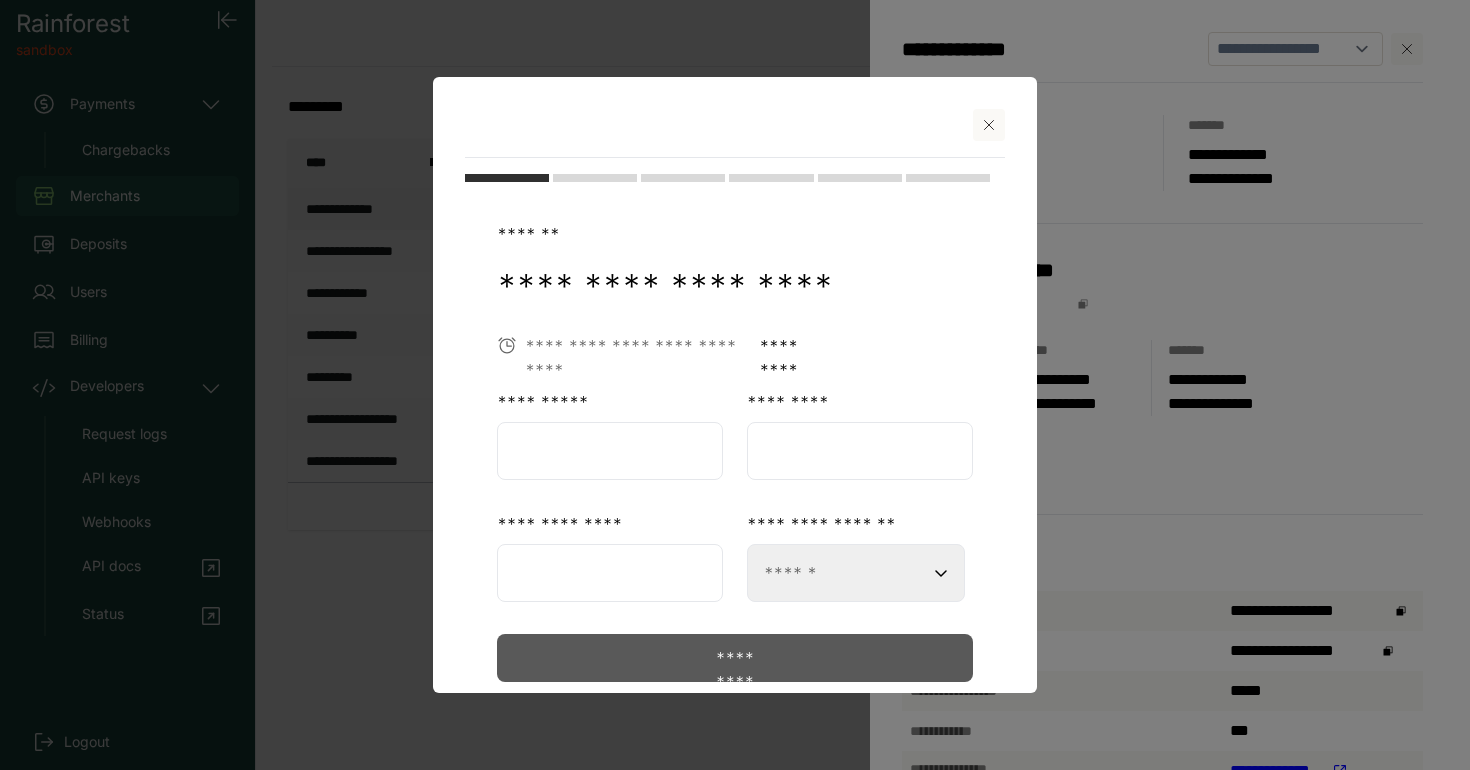 scroll, scrollTop: 53, scrollLeft: 0, axis: vertical 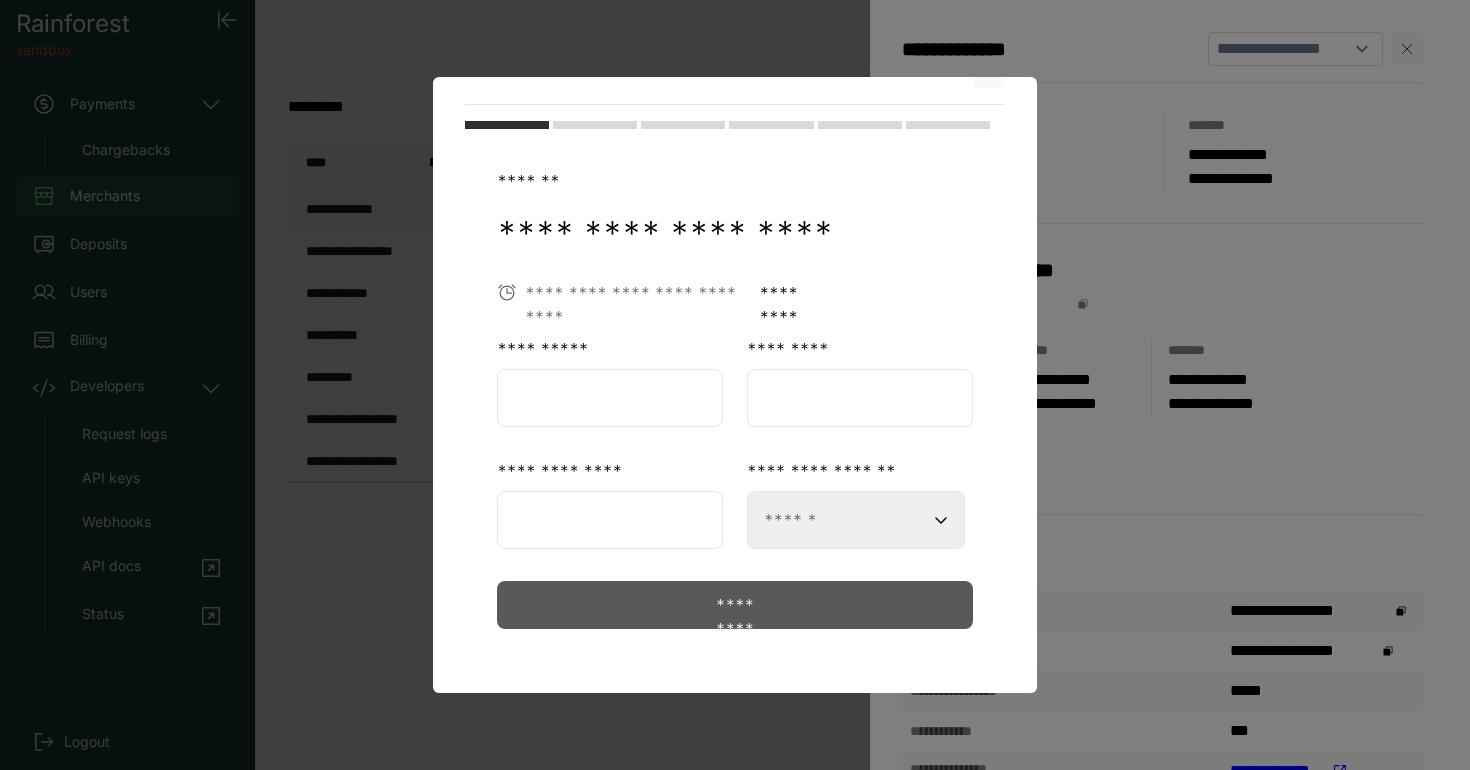 type 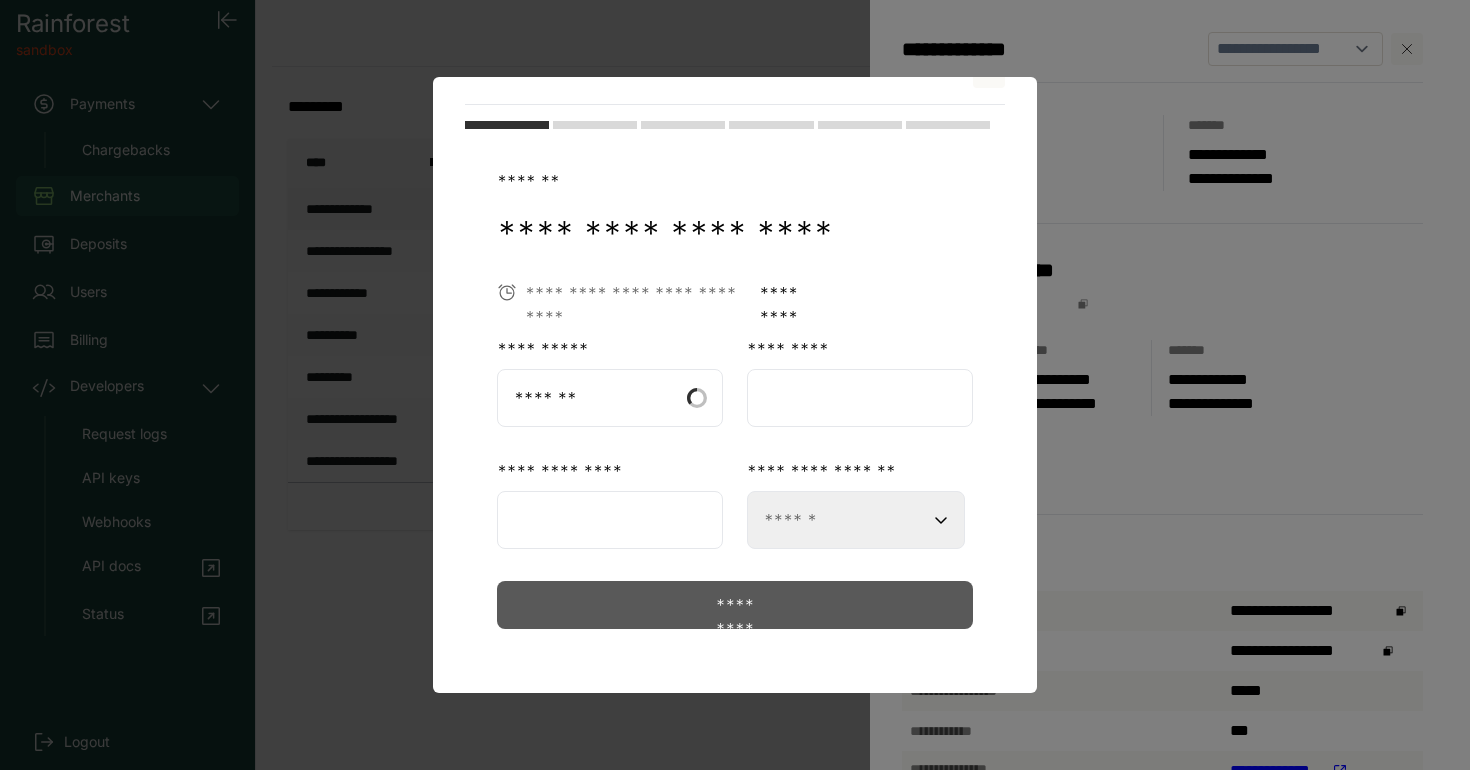 click at bounding box center [860, 398] 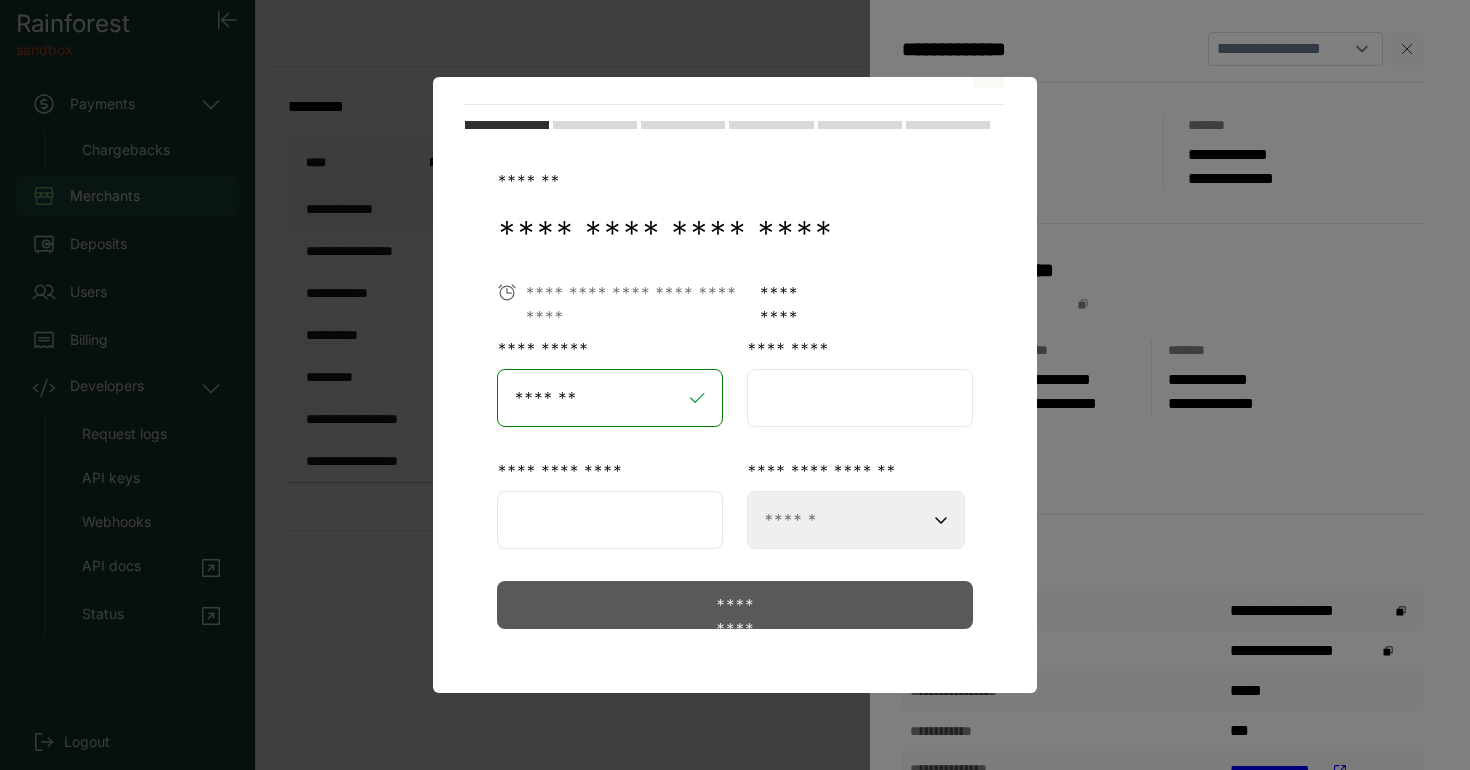 type on "****" 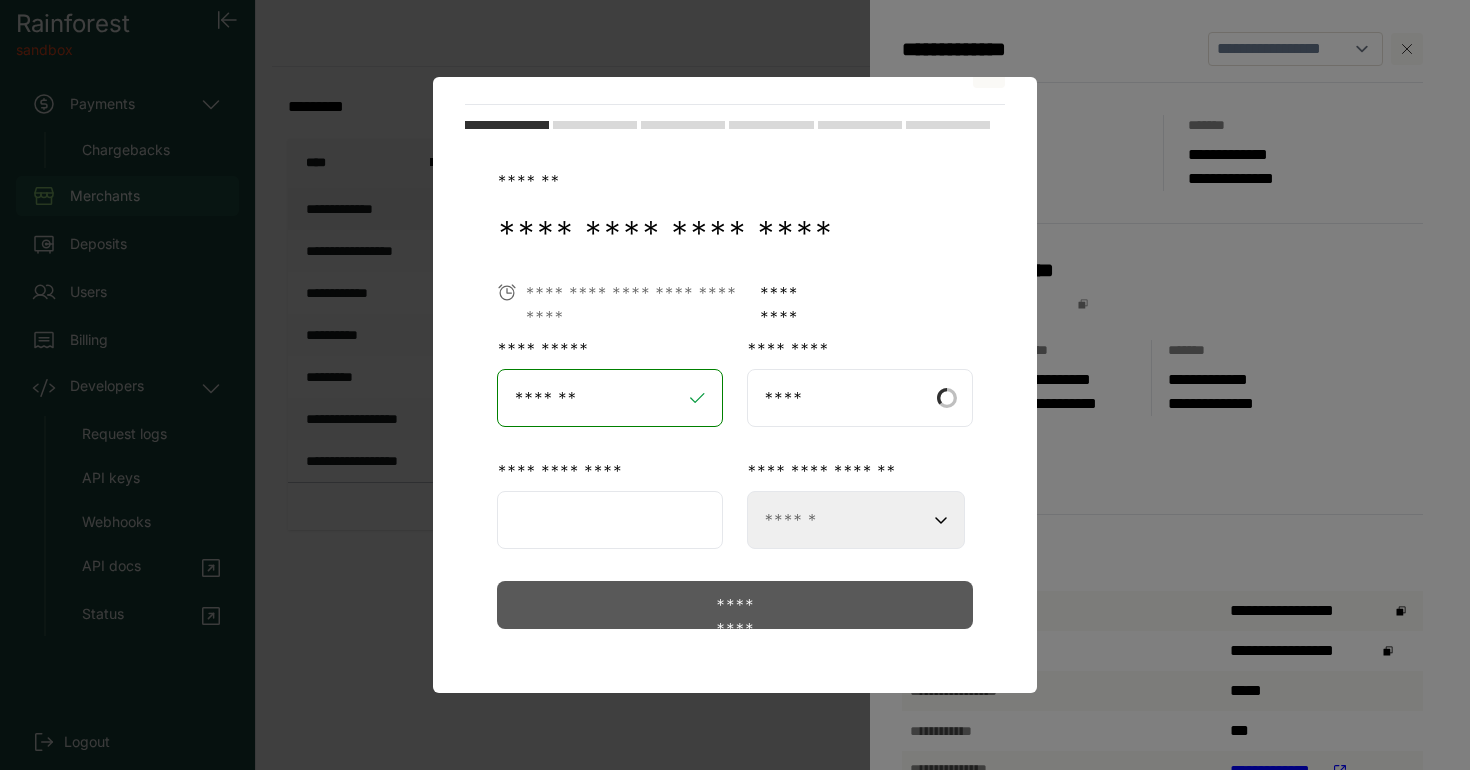 click at bounding box center [610, 520] 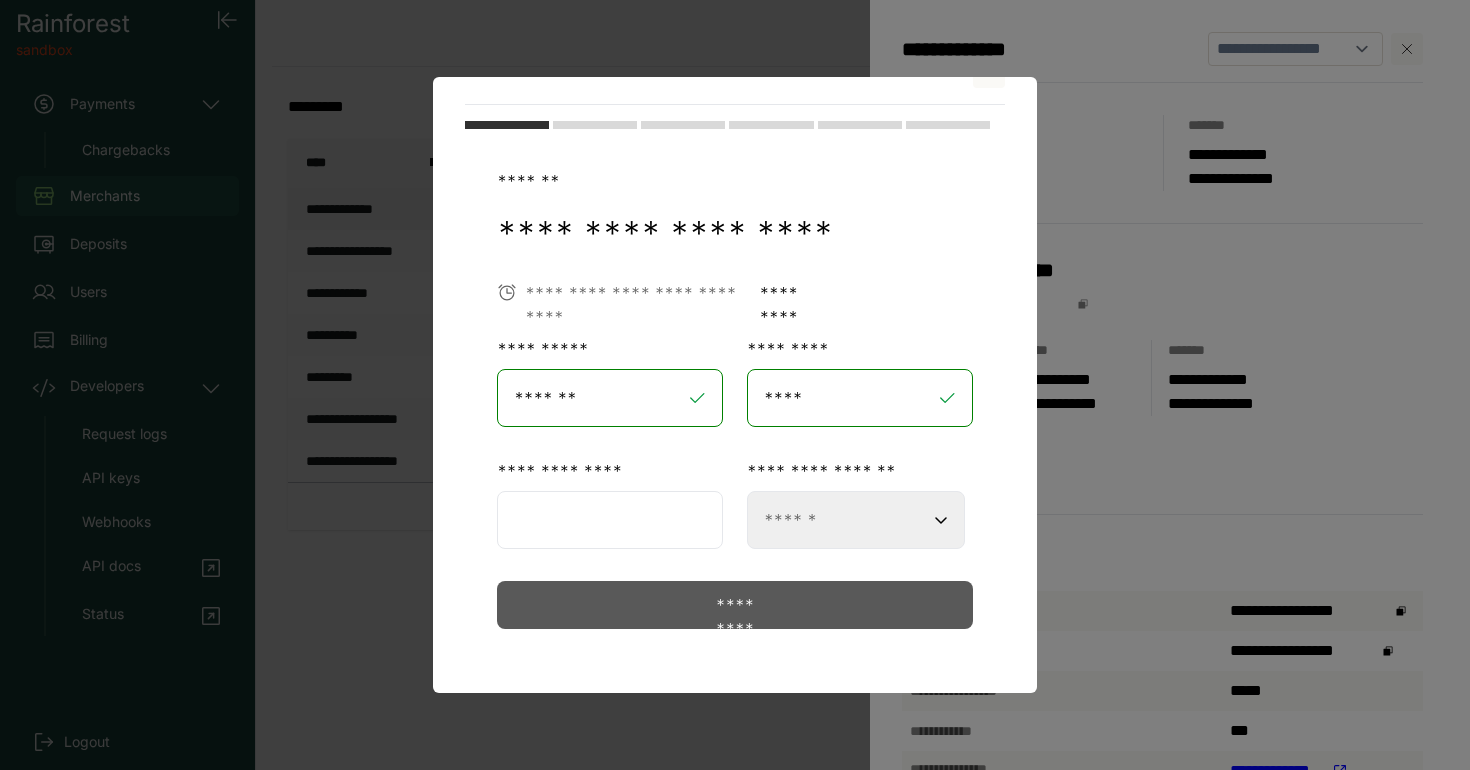type on "**********" 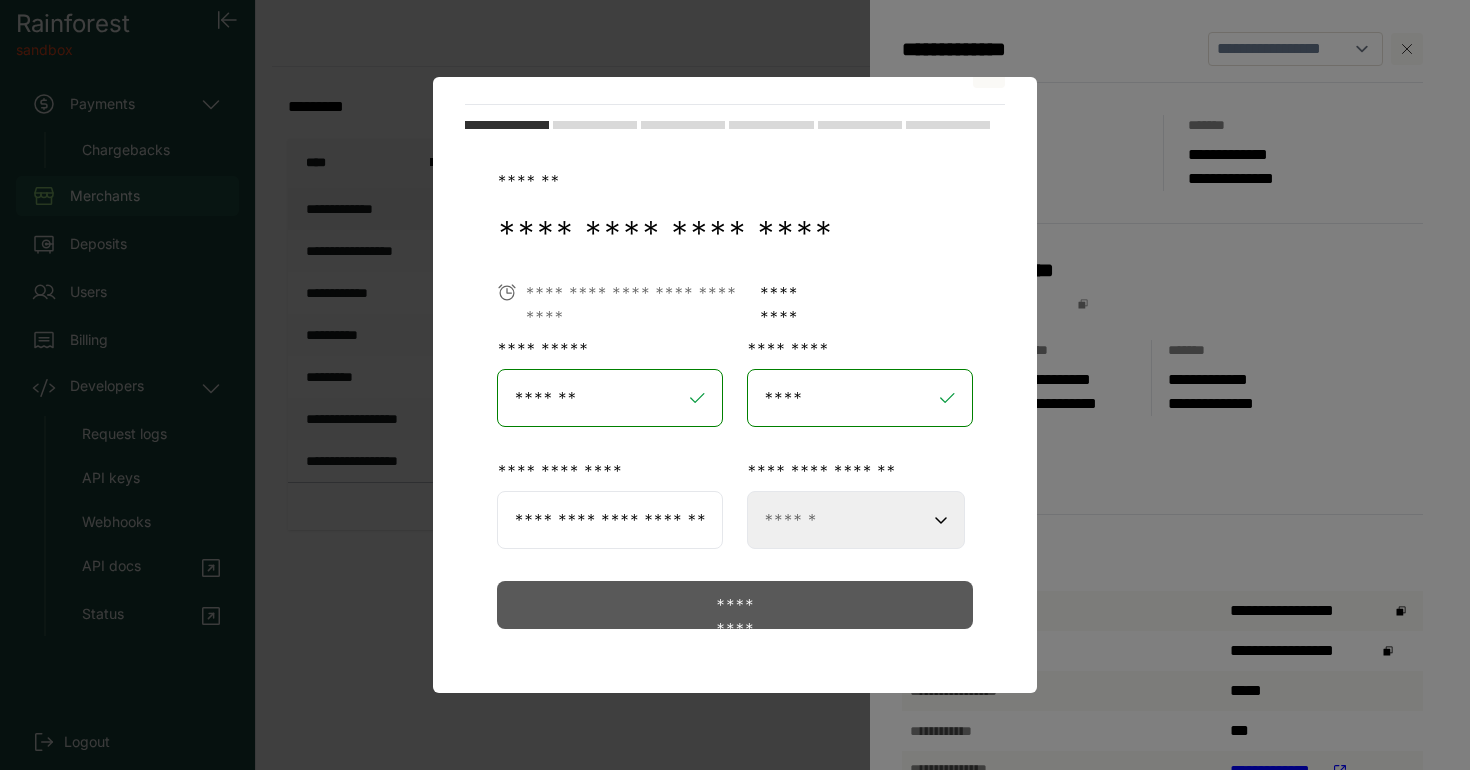 click on "**********" at bounding box center [856, 520] 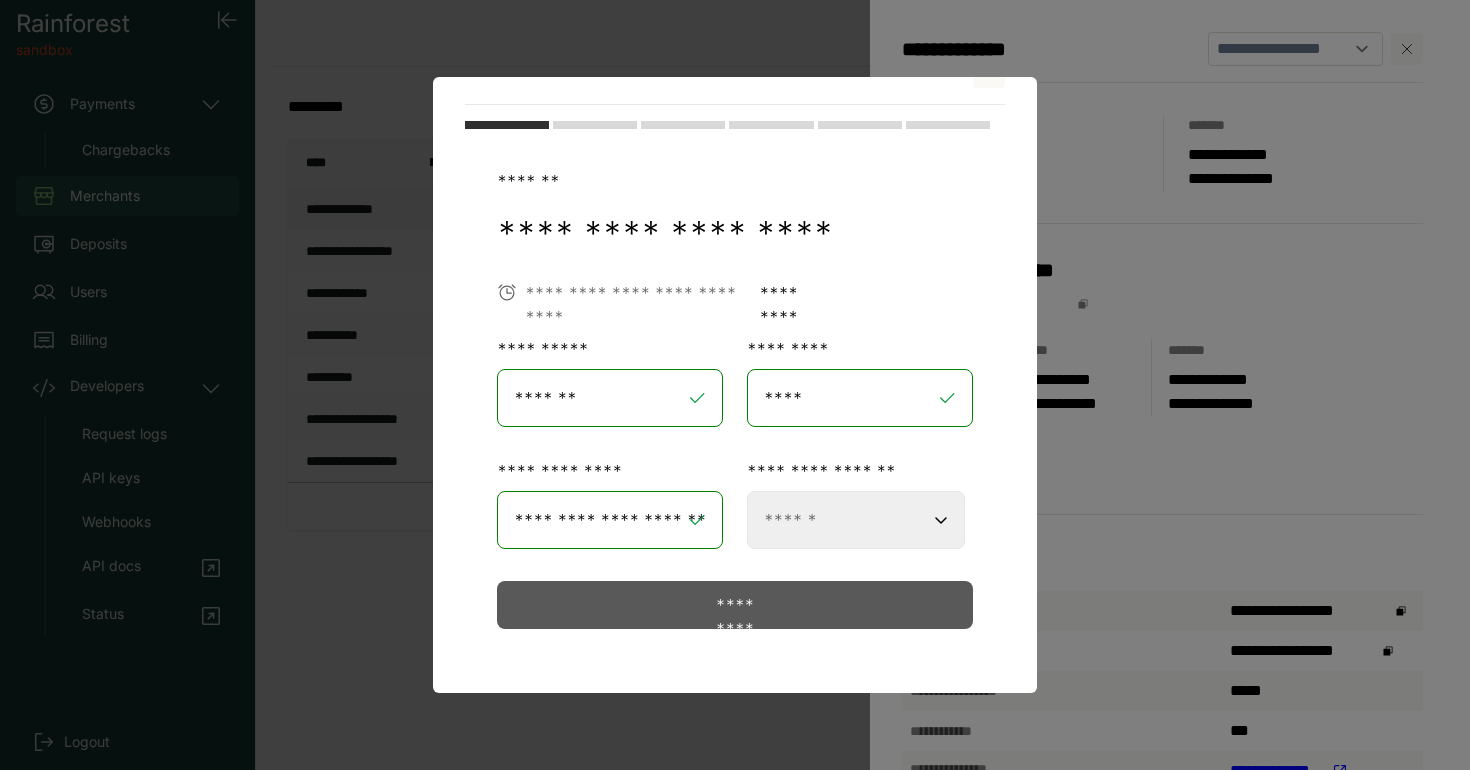 select on "***" 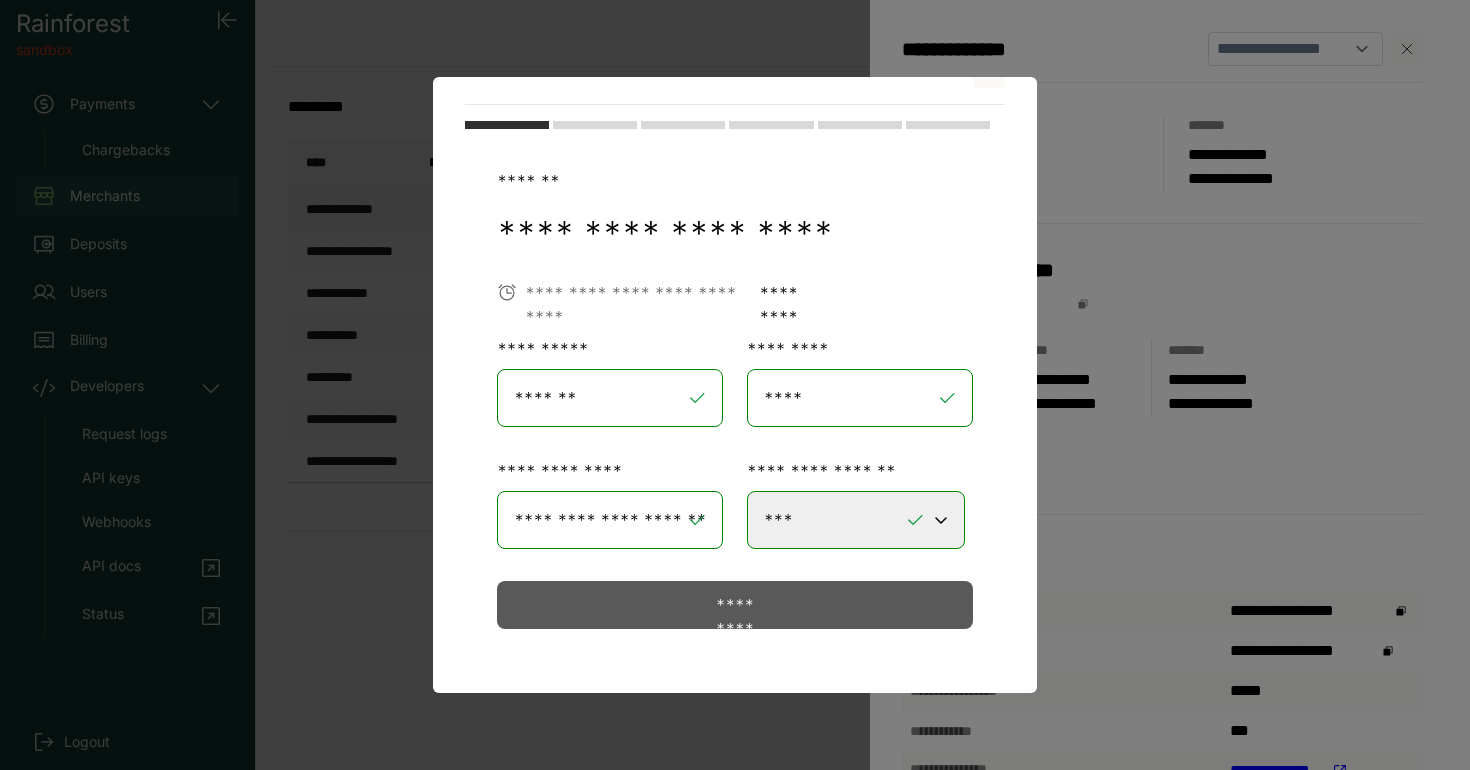 click on "*********" at bounding box center [734, 605] 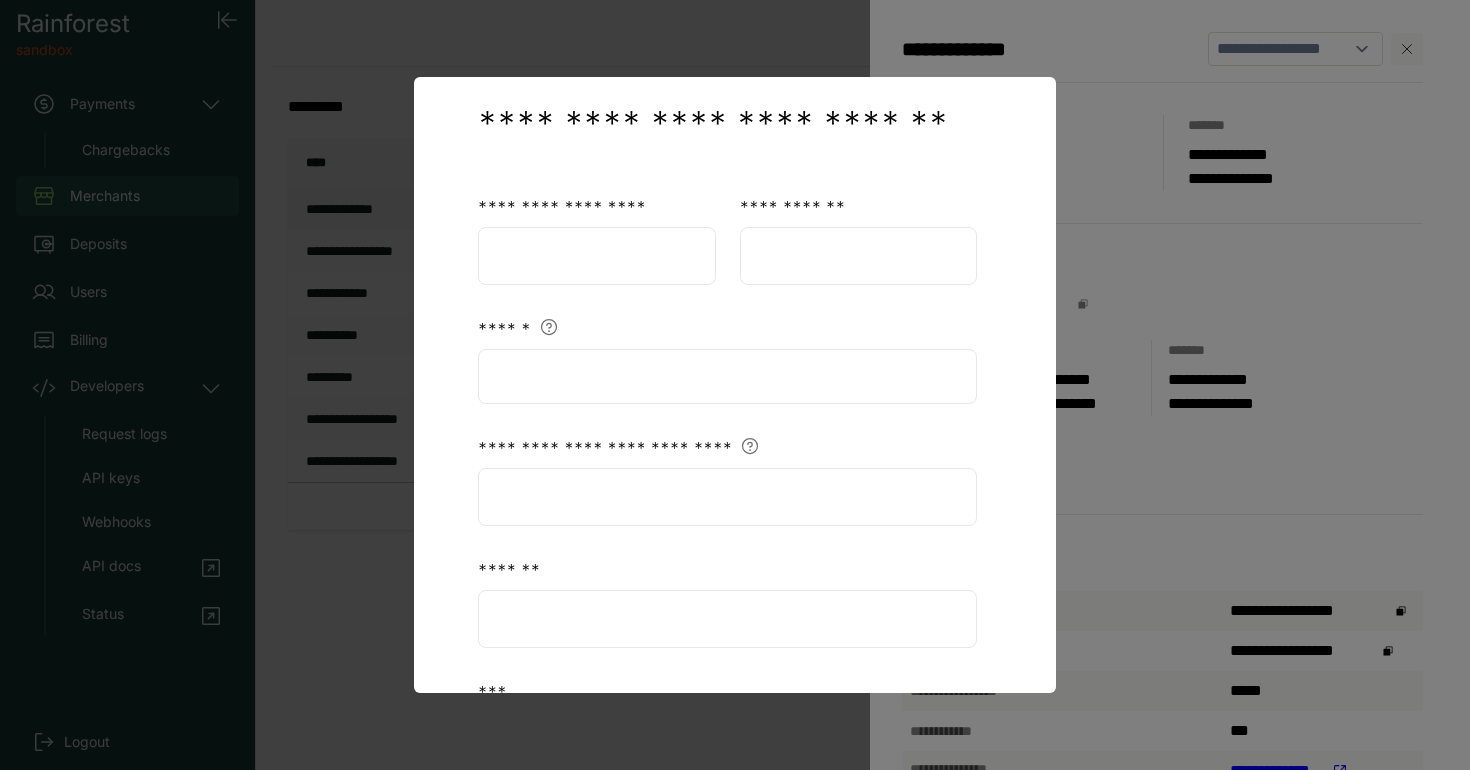 scroll, scrollTop: 162, scrollLeft: 0, axis: vertical 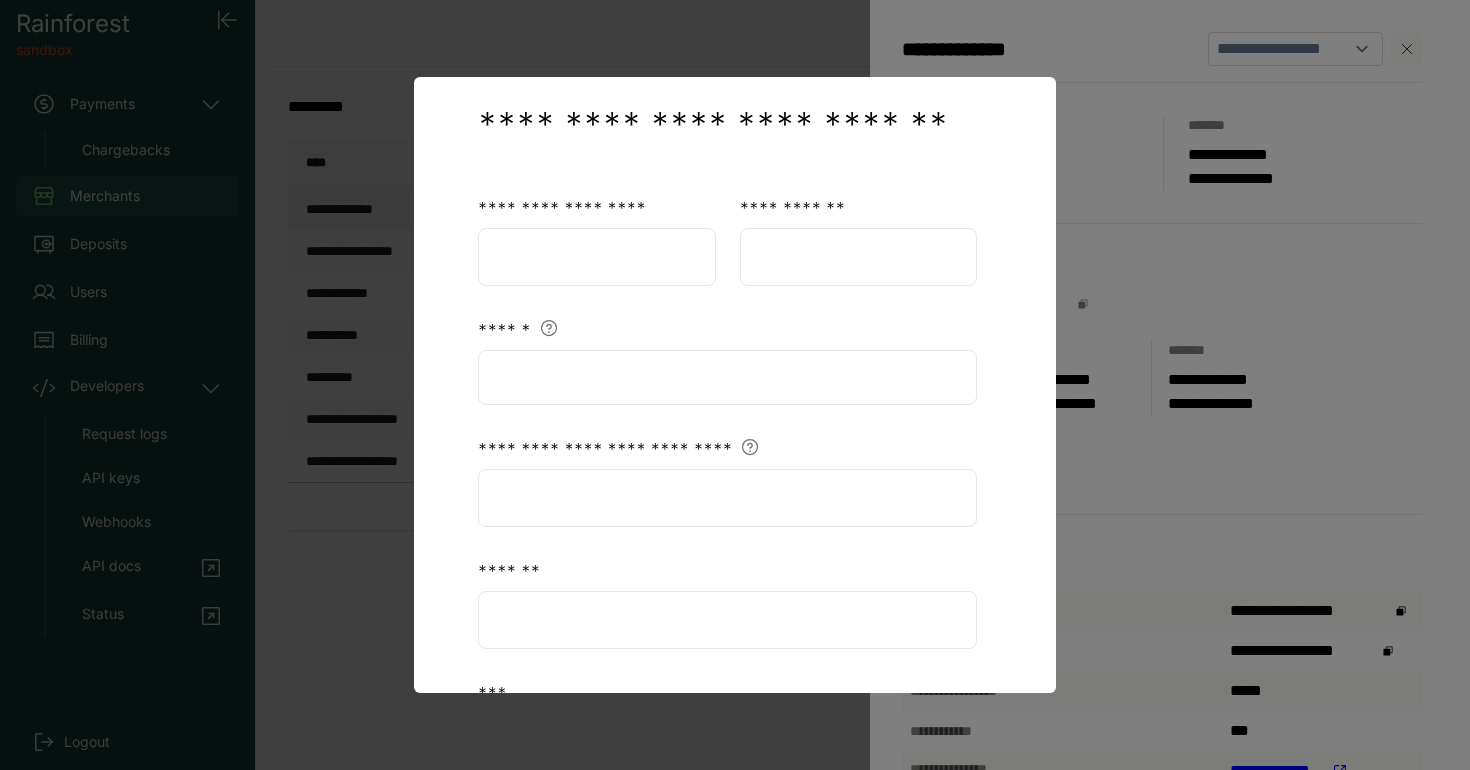 type 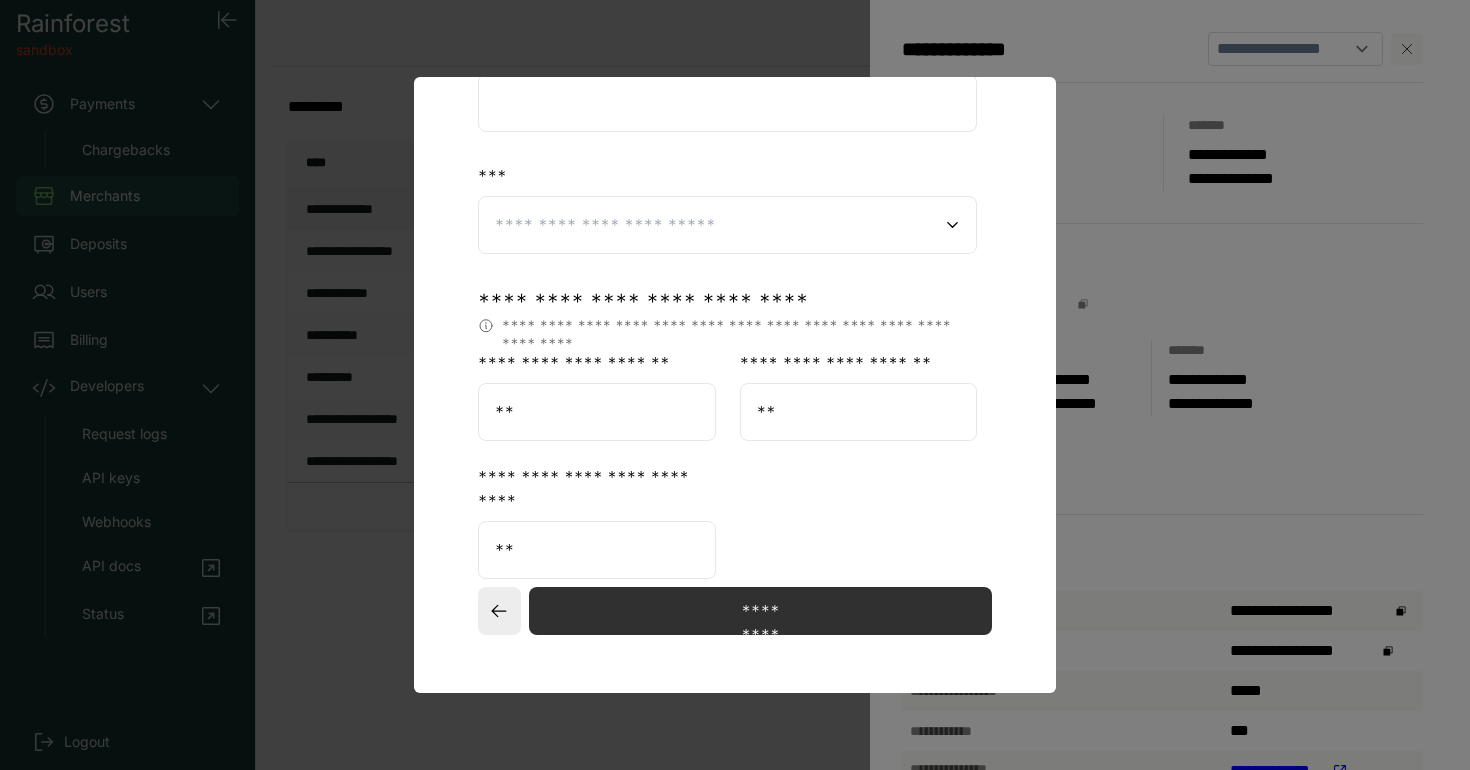 scroll, scrollTop: 684, scrollLeft: 0, axis: vertical 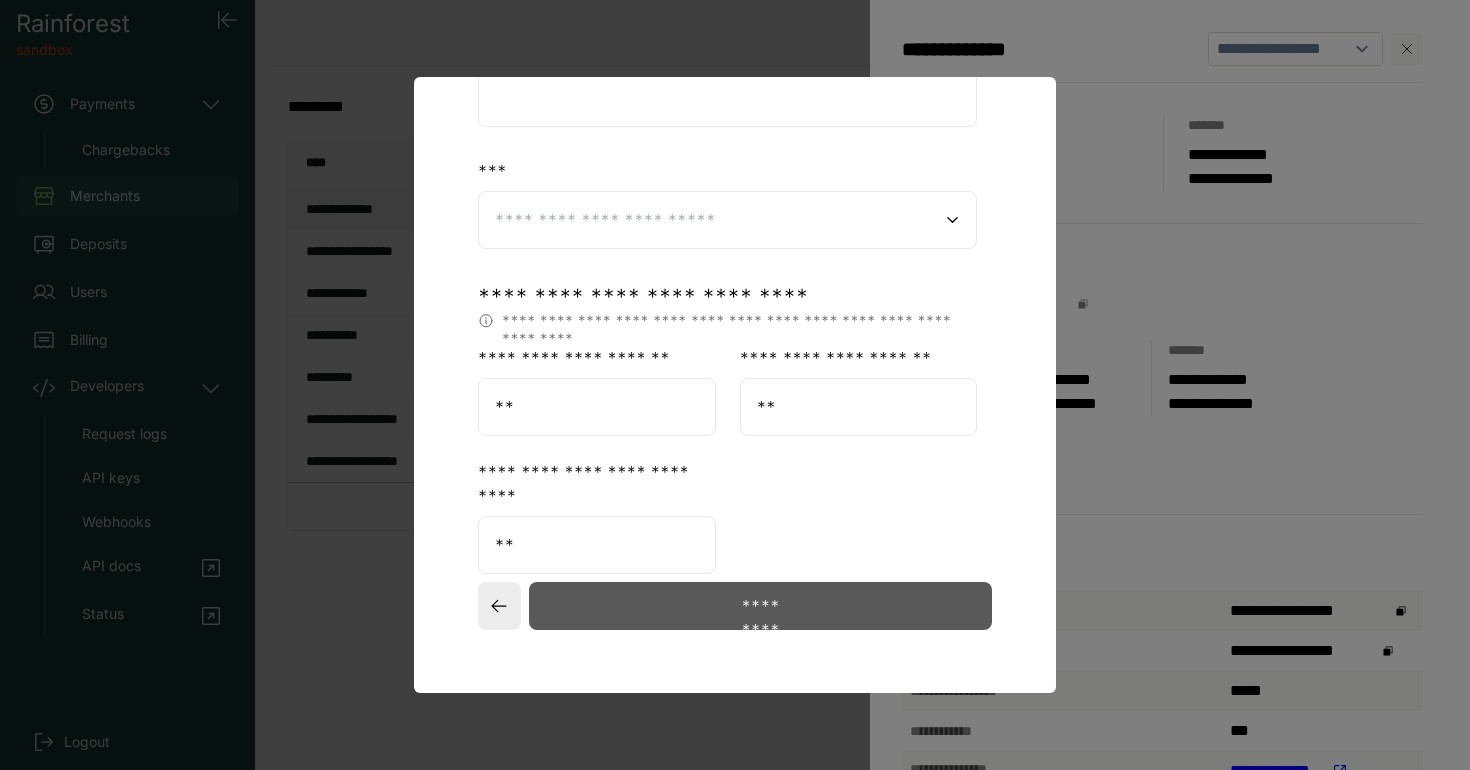 click on "*********" at bounding box center (760, 606) 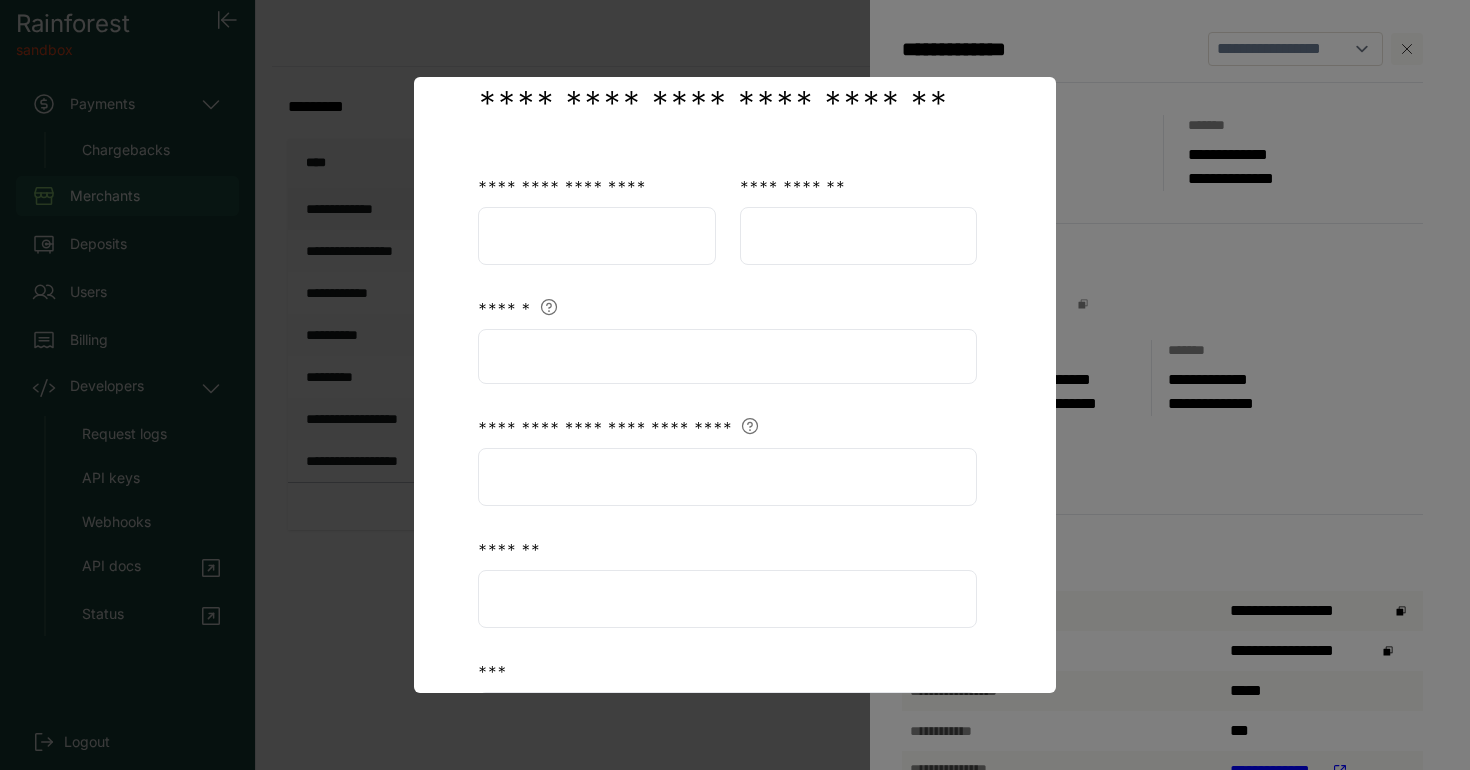 select on "**" 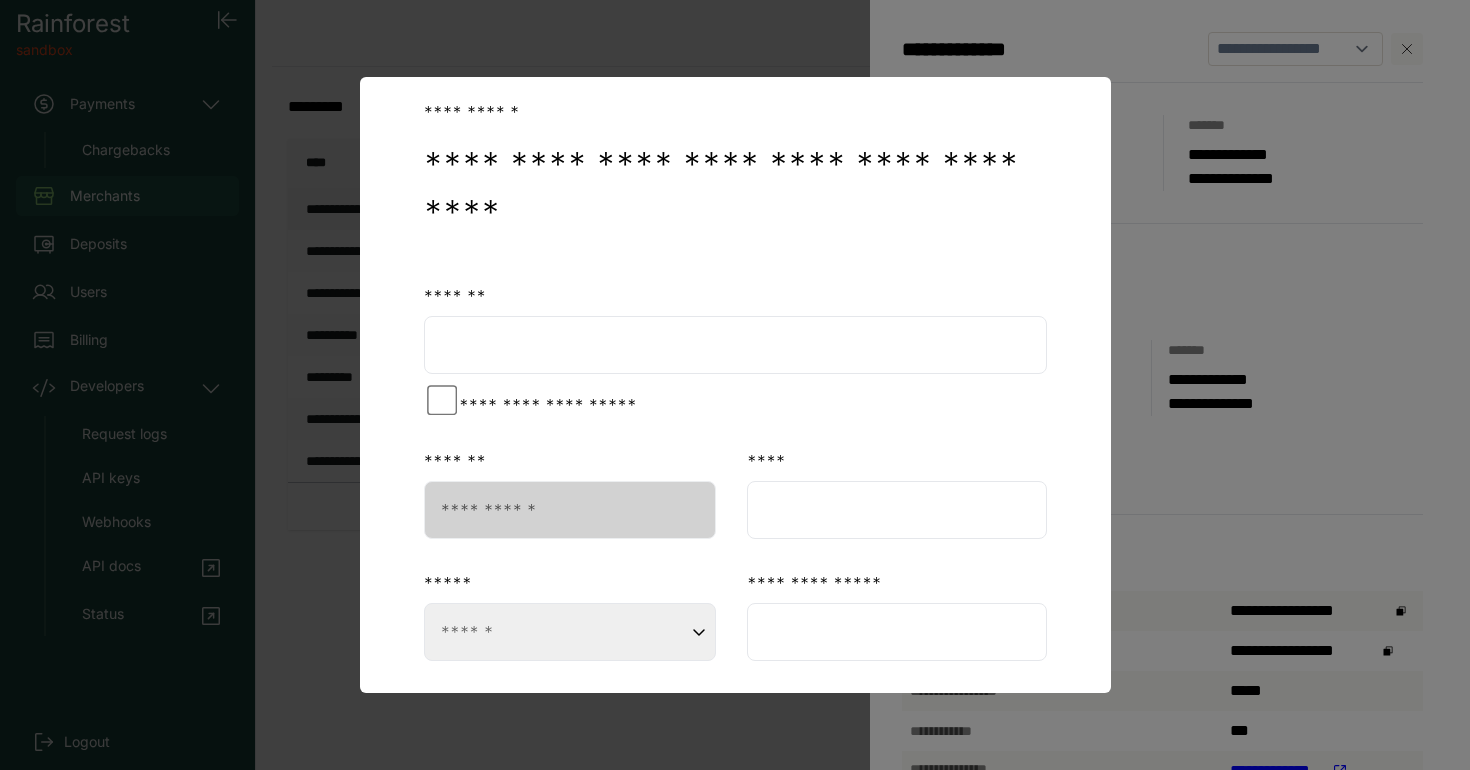 scroll, scrollTop: 153, scrollLeft: 0, axis: vertical 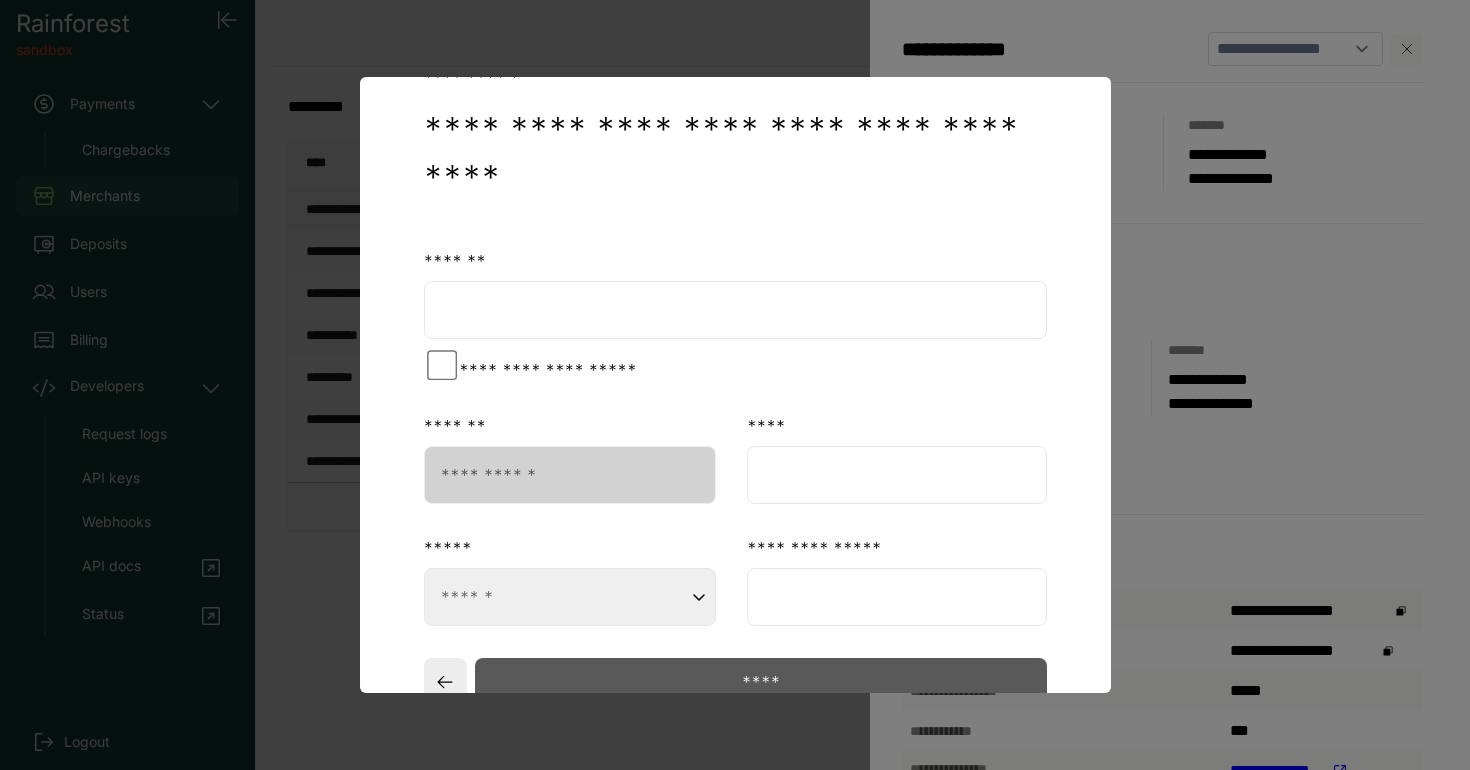 click on "*********" at bounding box center (760, 682) 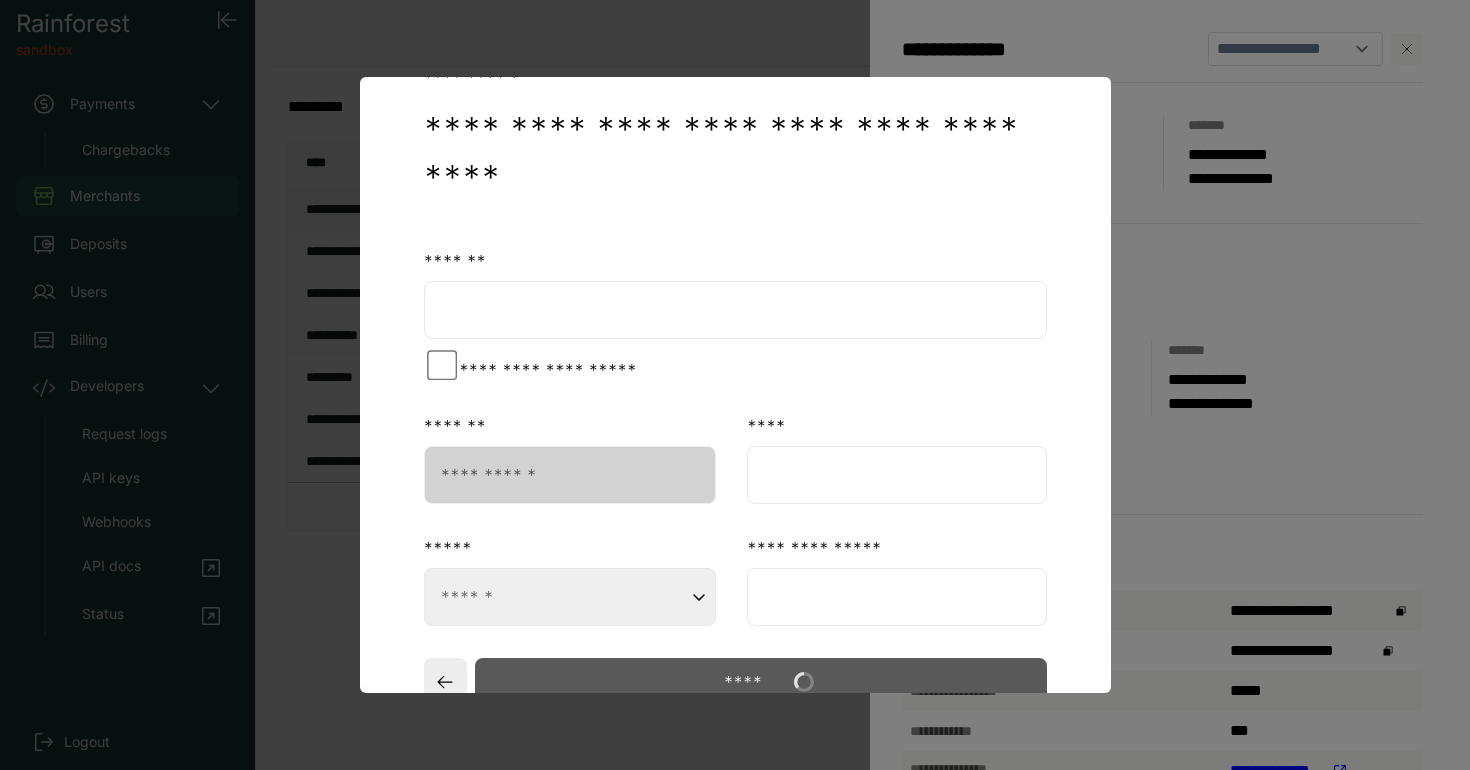 select on "**" 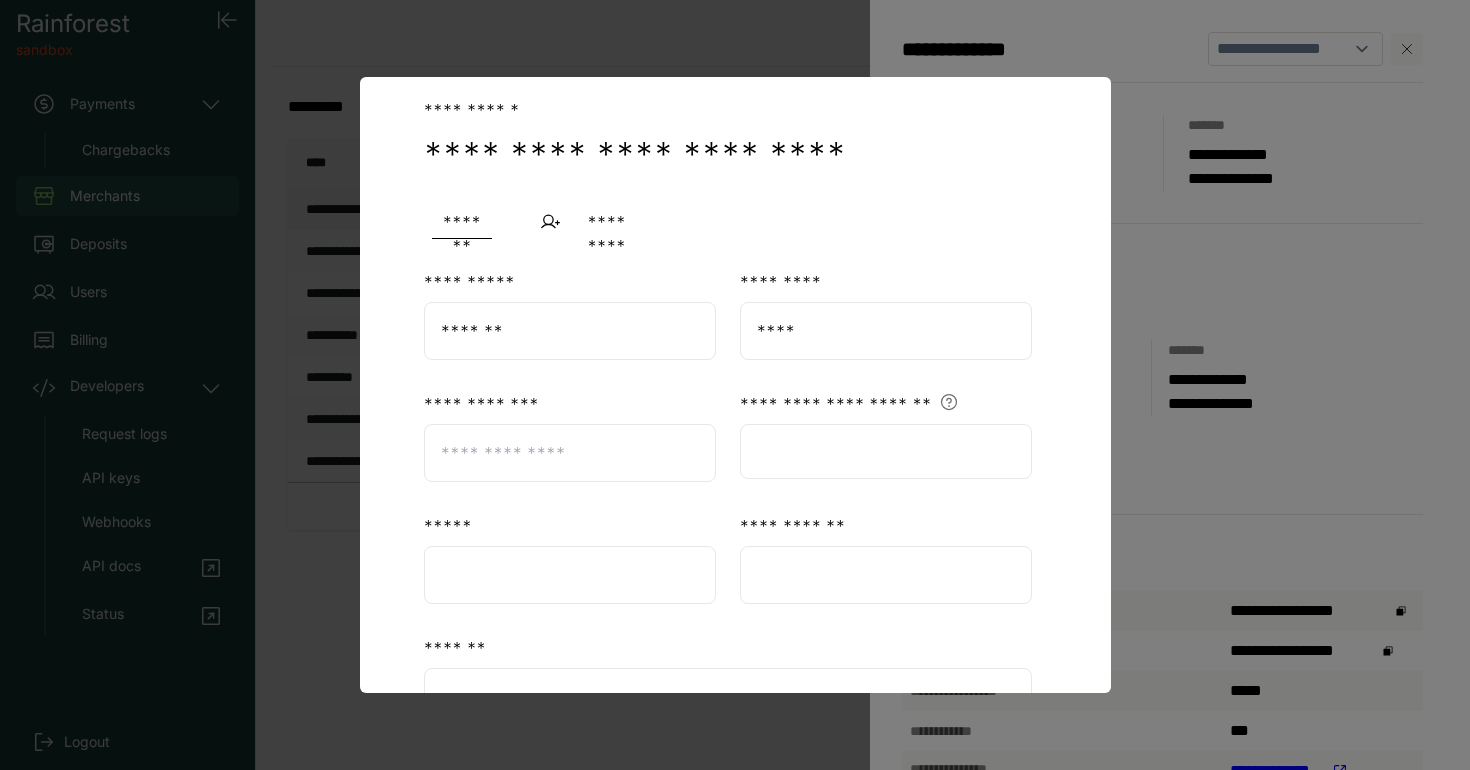 scroll, scrollTop: 103, scrollLeft: 0, axis: vertical 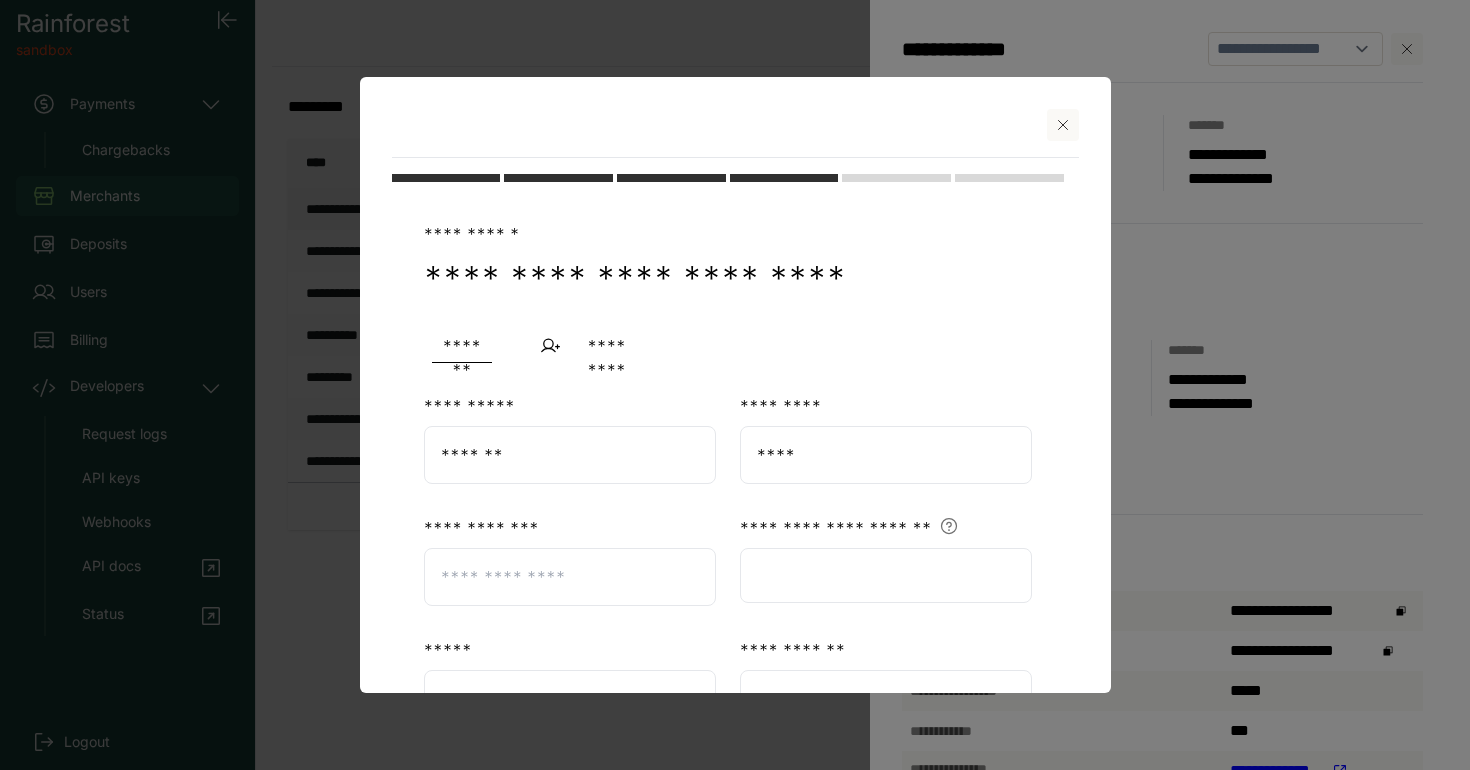 click on "*********" at bounding box center (602, 346) 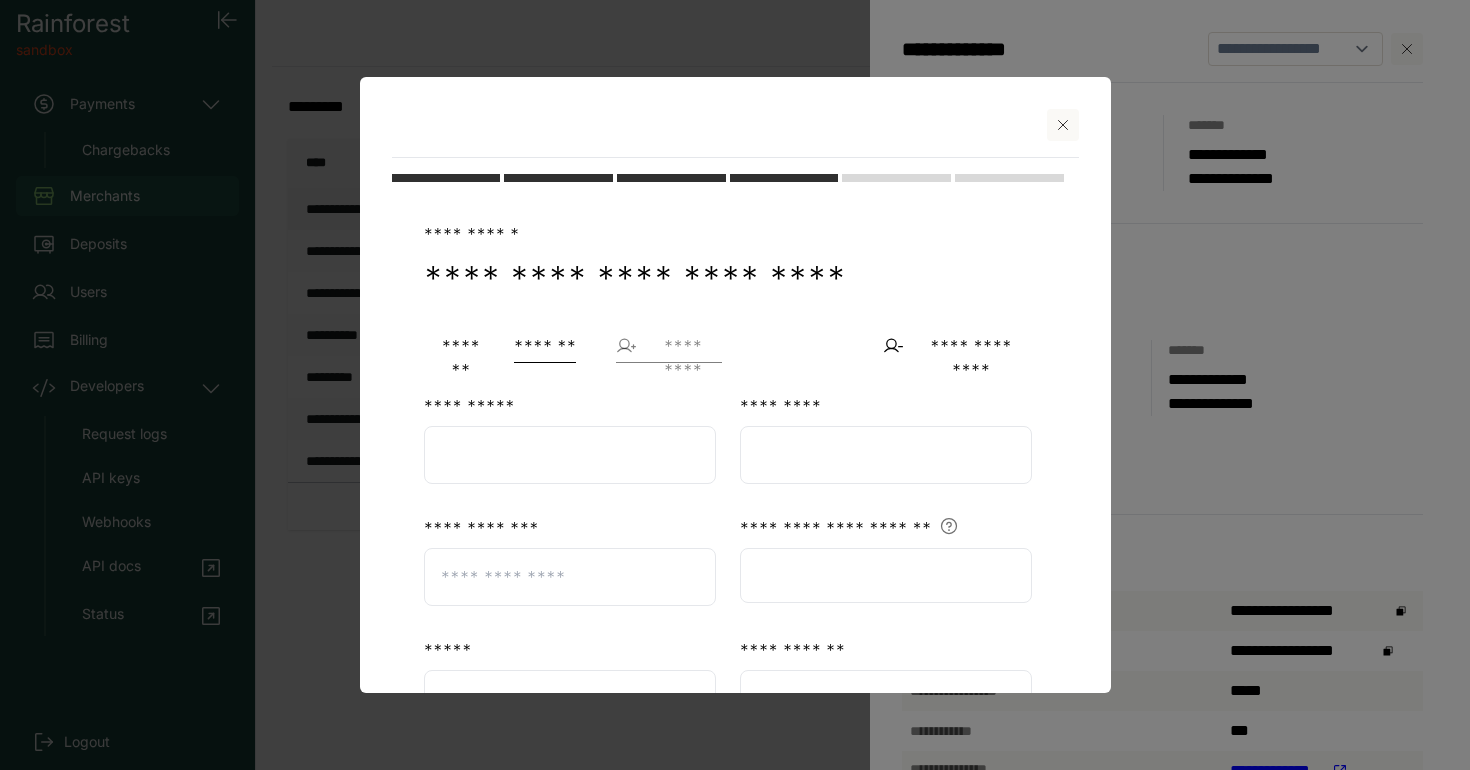click on "*********" at bounding box center (678, 346) 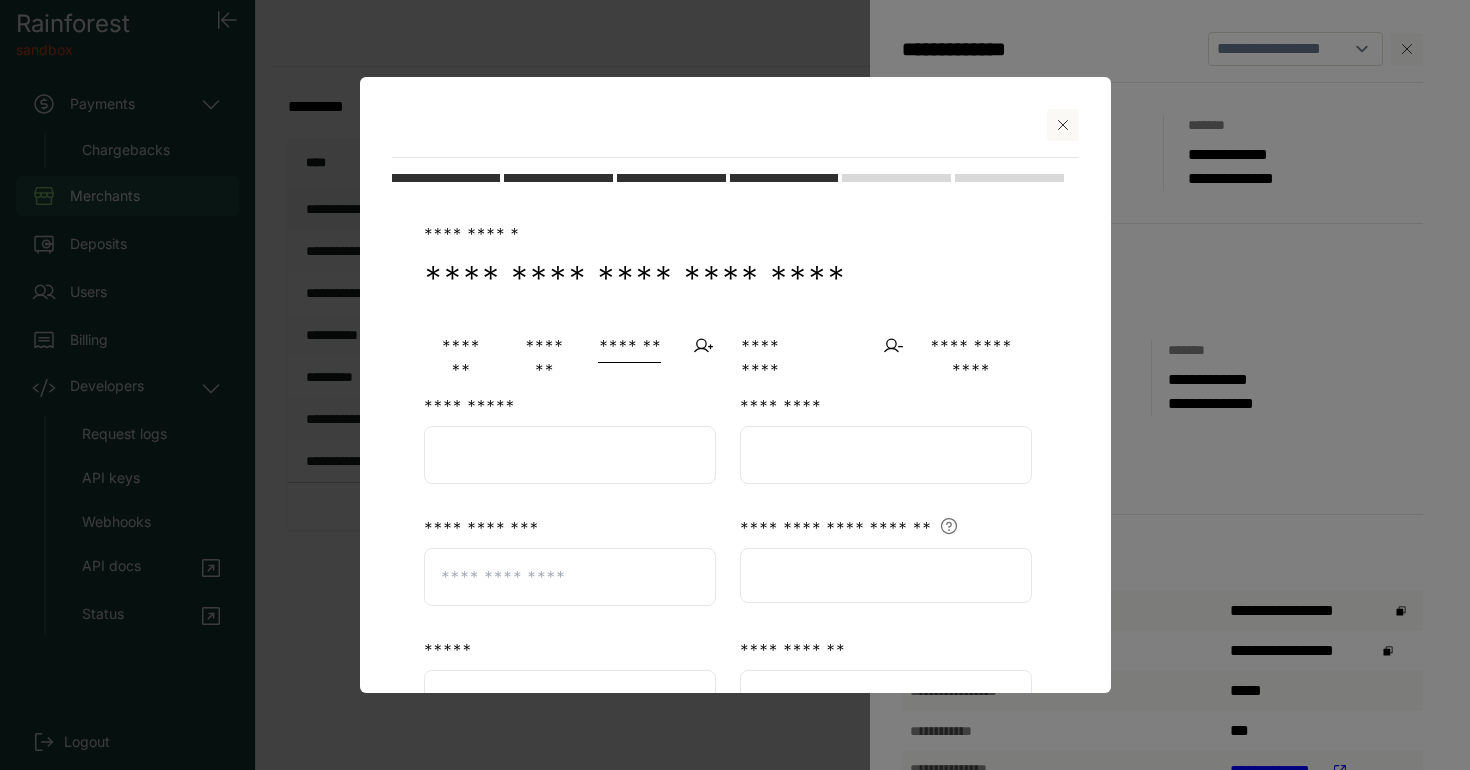 scroll, scrollTop: 728, scrollLeft: 0, axis: vertical 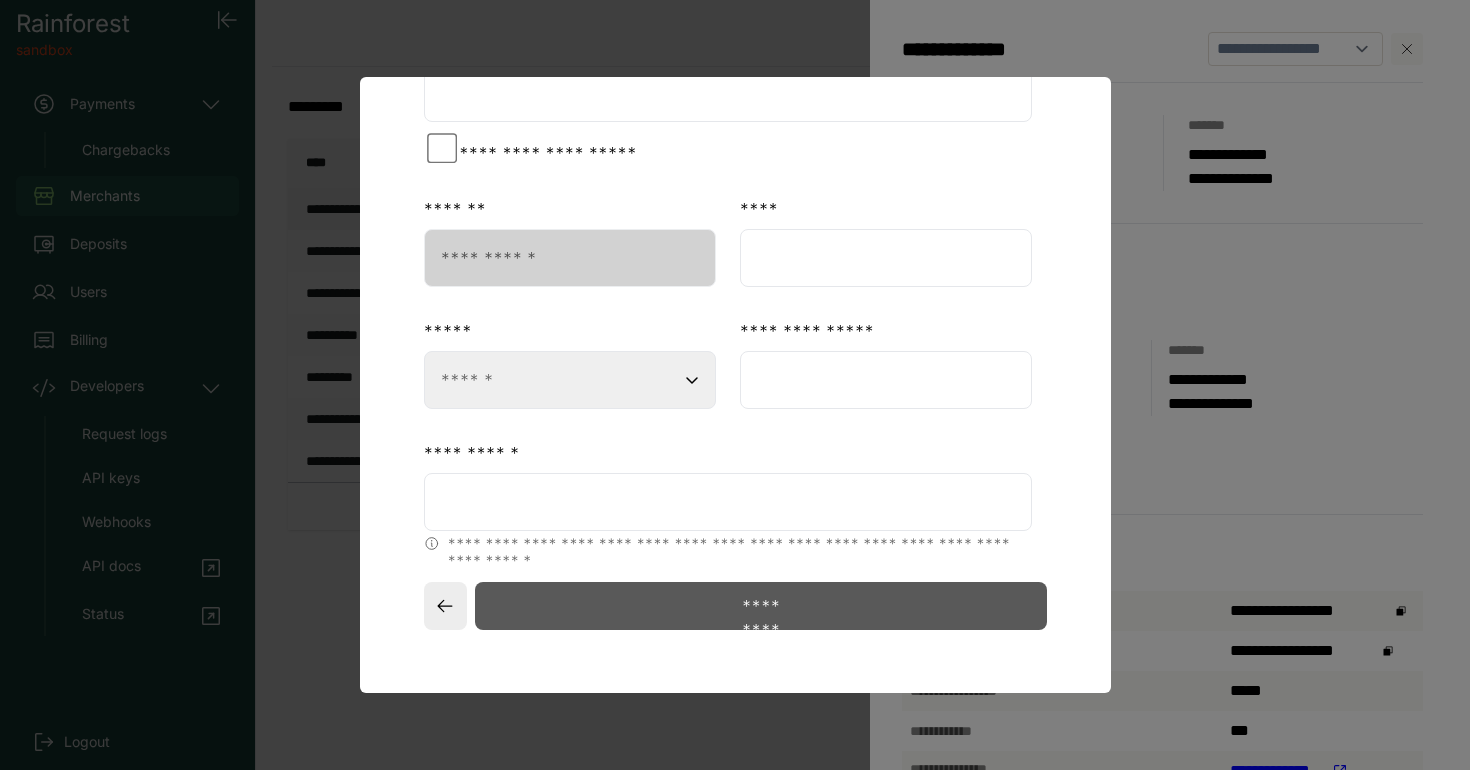 click on "*********" at bounding box center [760, 606] 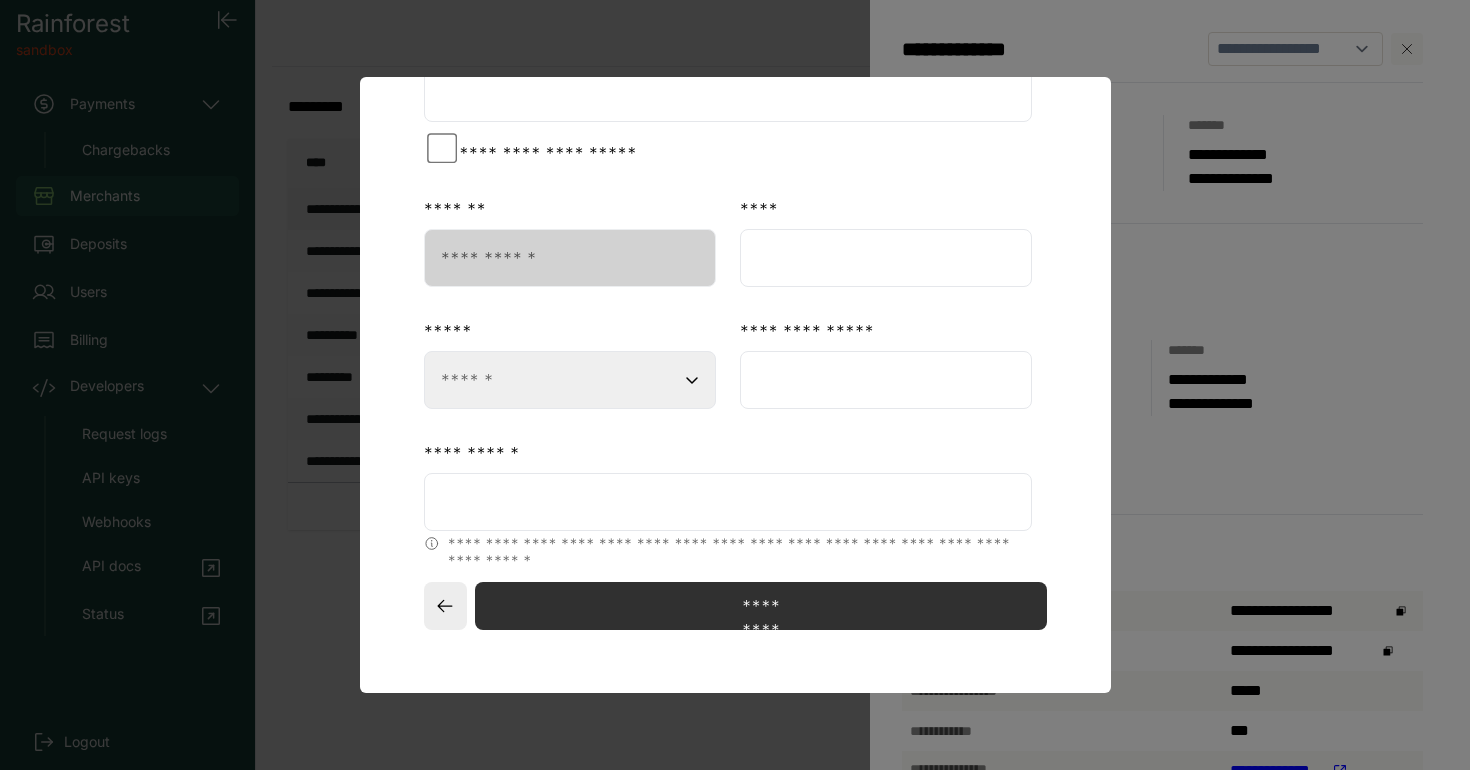 scroll, scrollTop: 0, scrollLeft: 0, axis: both 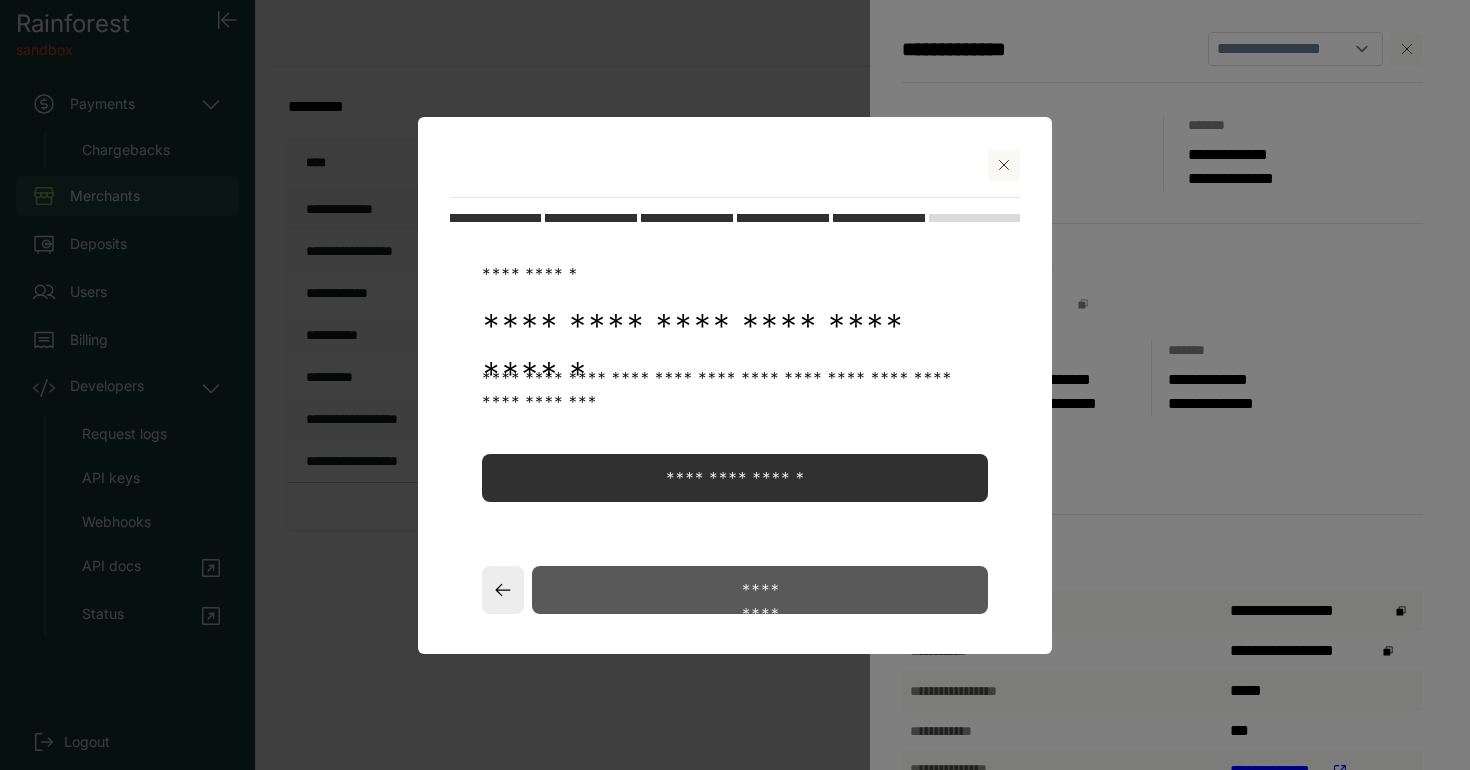 click on "*********" at bounding box center [760, 590] 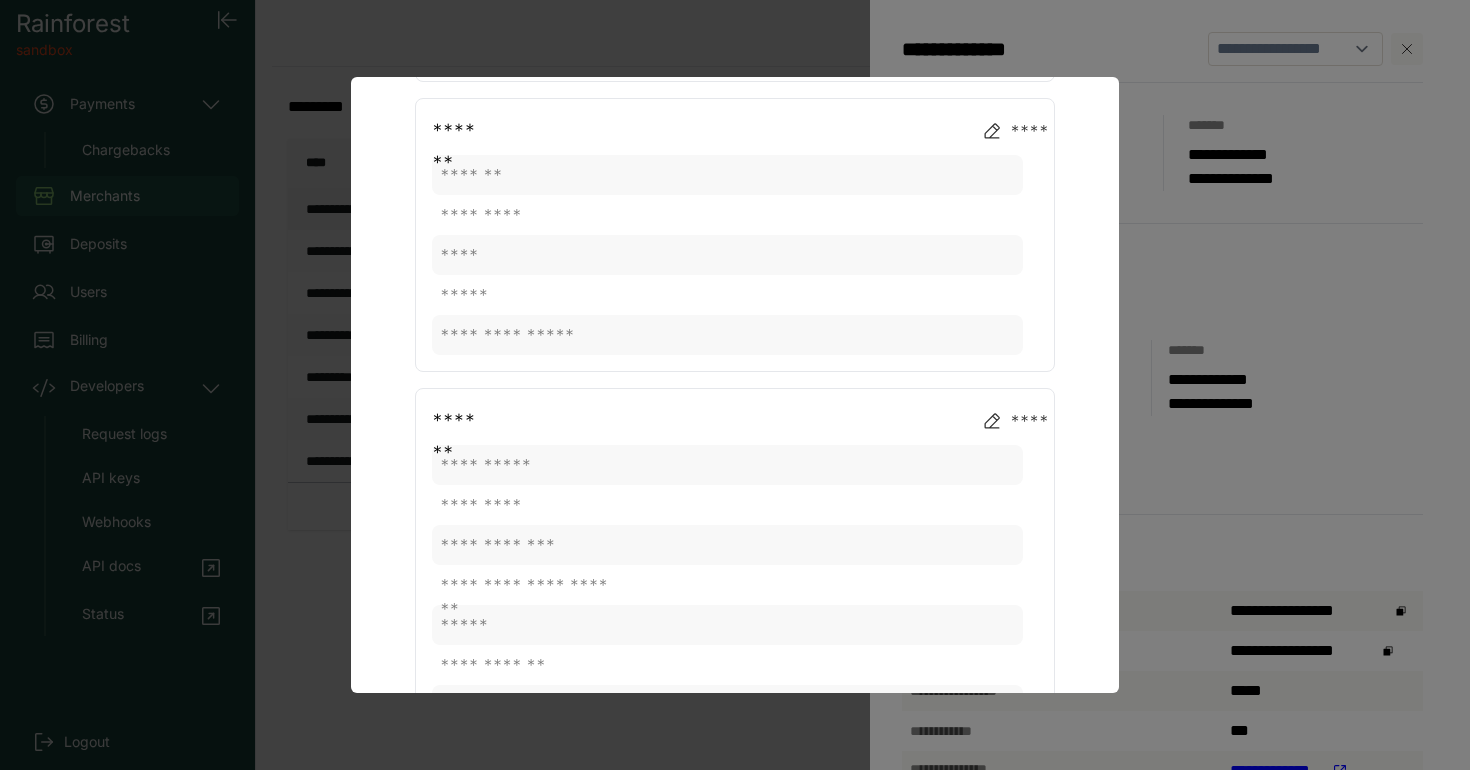 scroll, scrollTop: 0, scrollLeft: 0, axis: both 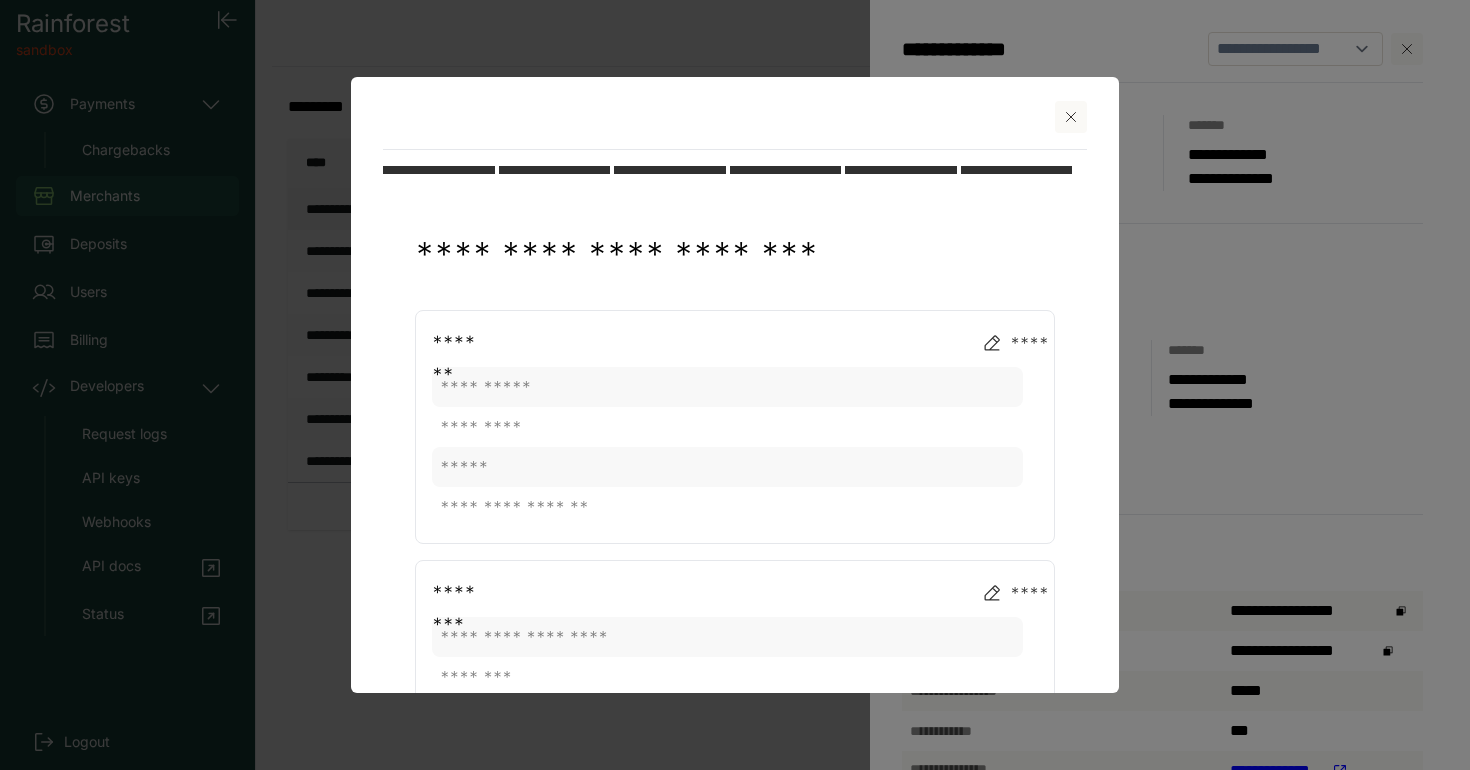 click at bounding box center (735, 385) 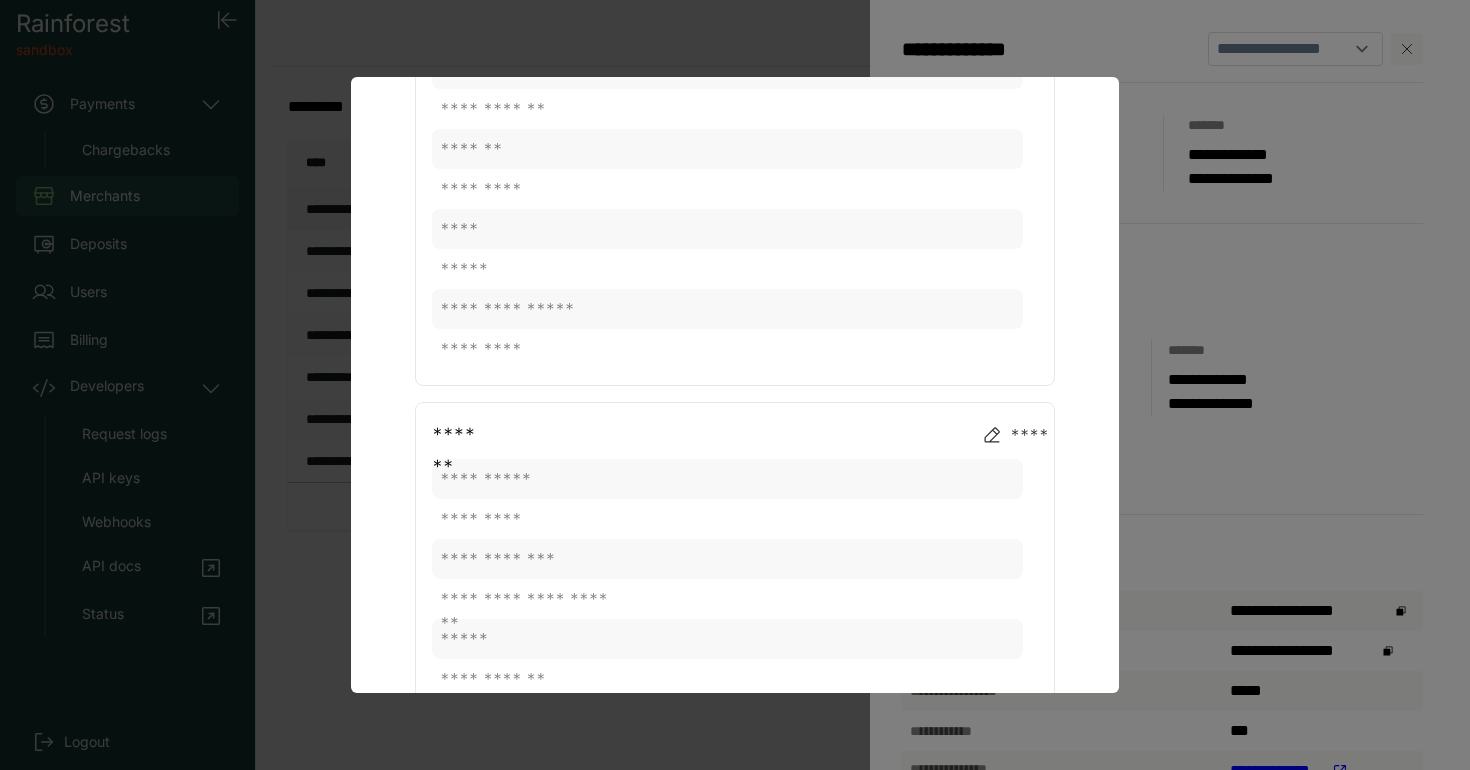 scroll, scrollTop: 2815, scrollLeft: 0, axis: vertical 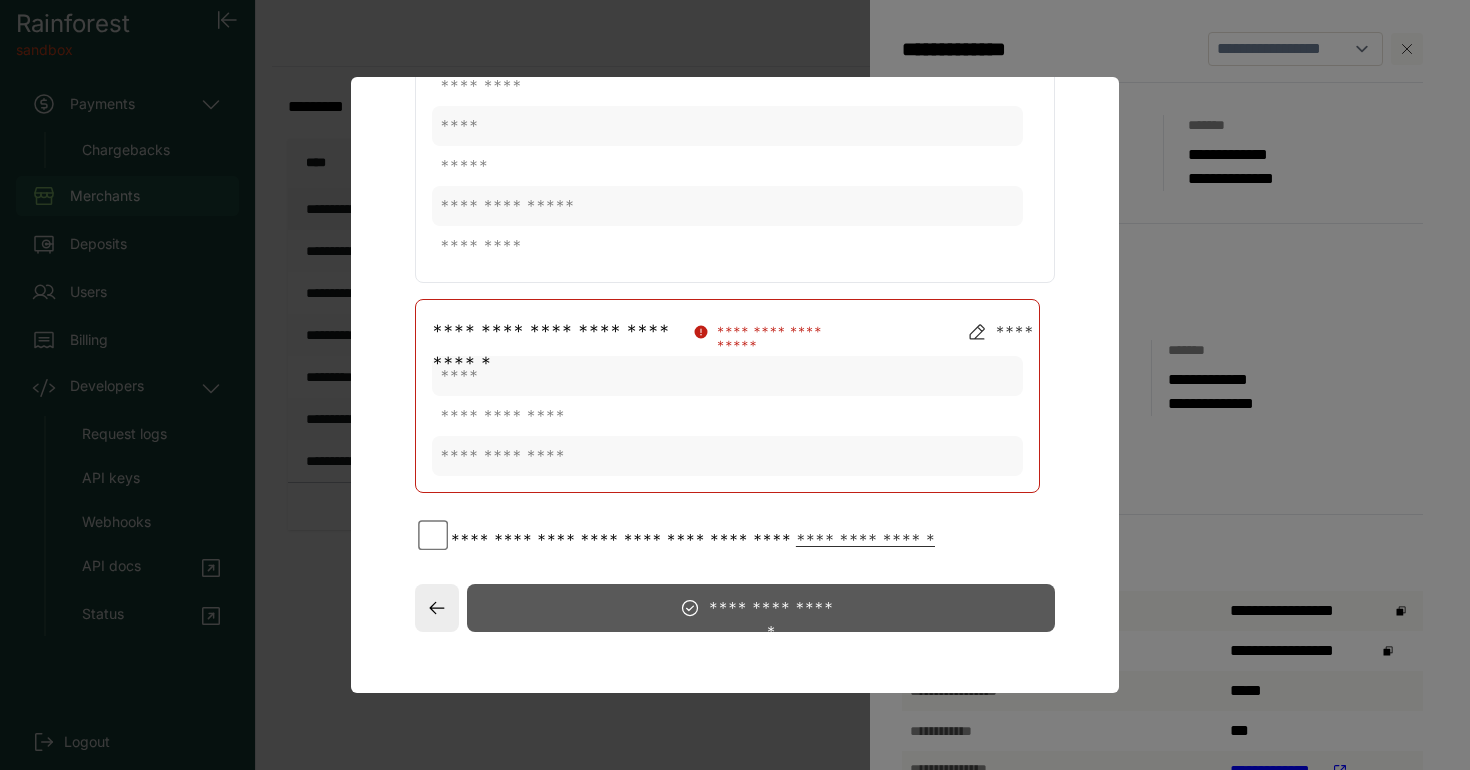 click on "**********" at bounding box center (621, 540) 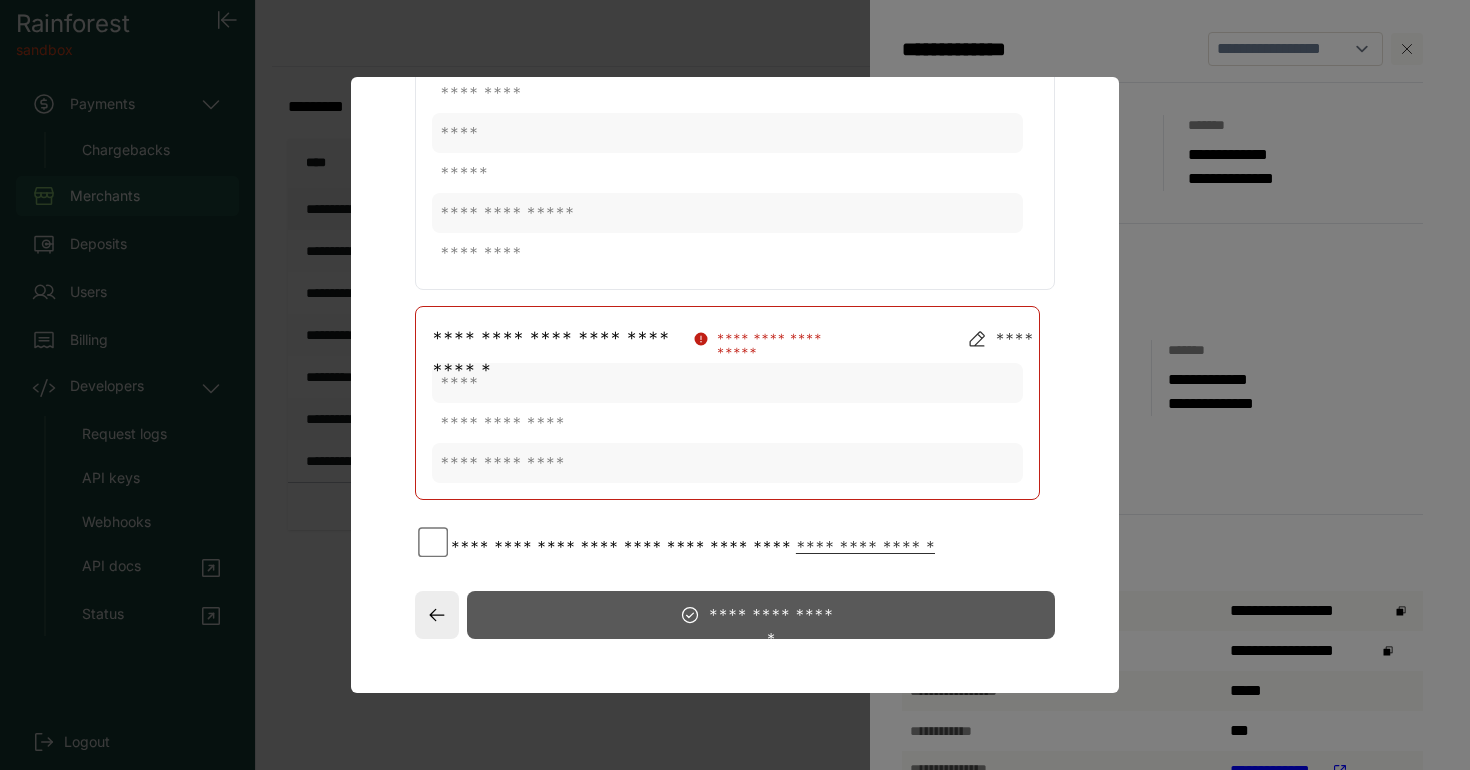 scroll, scrollTop: 2811, scrollLeft: 0, axis: vertical 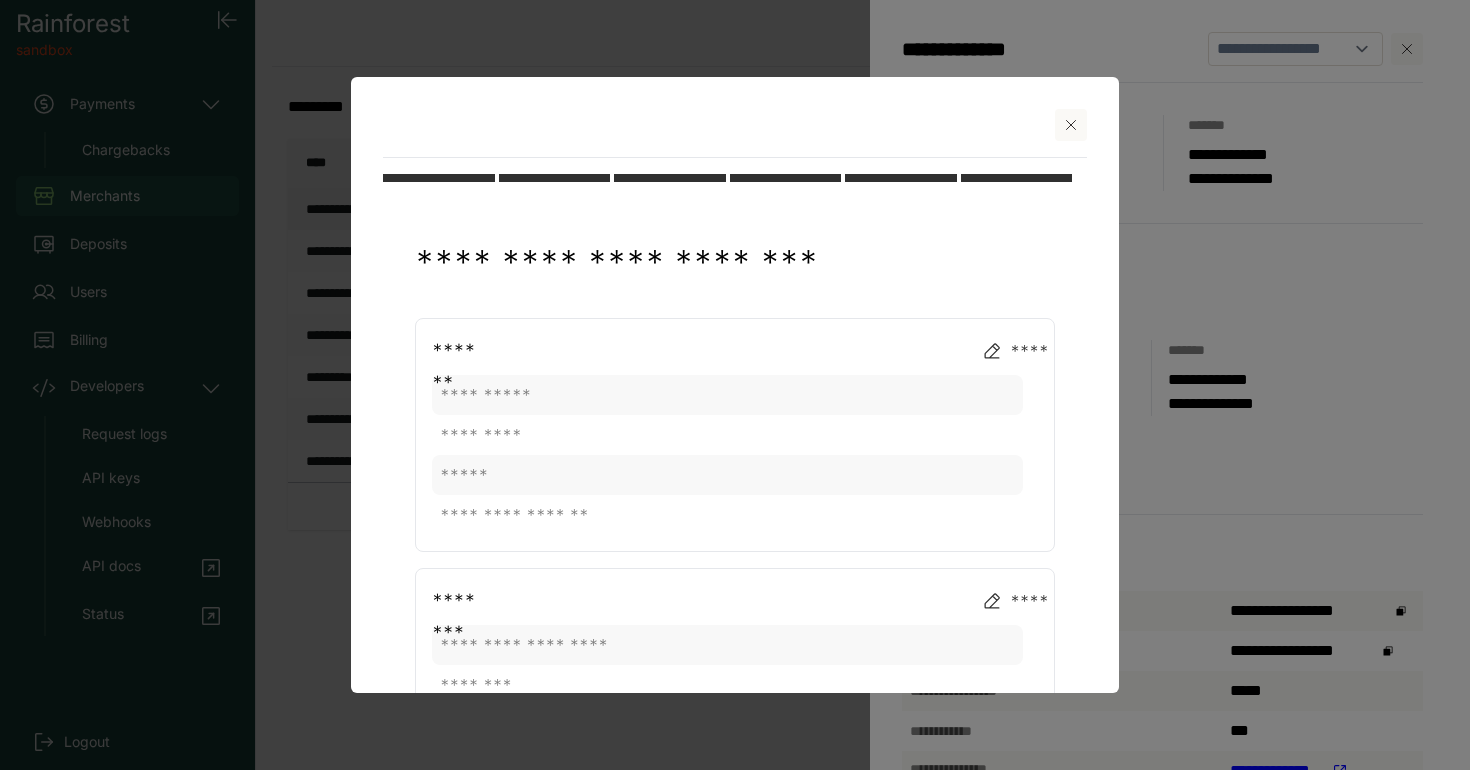 click at bounding box center [1071, 125] 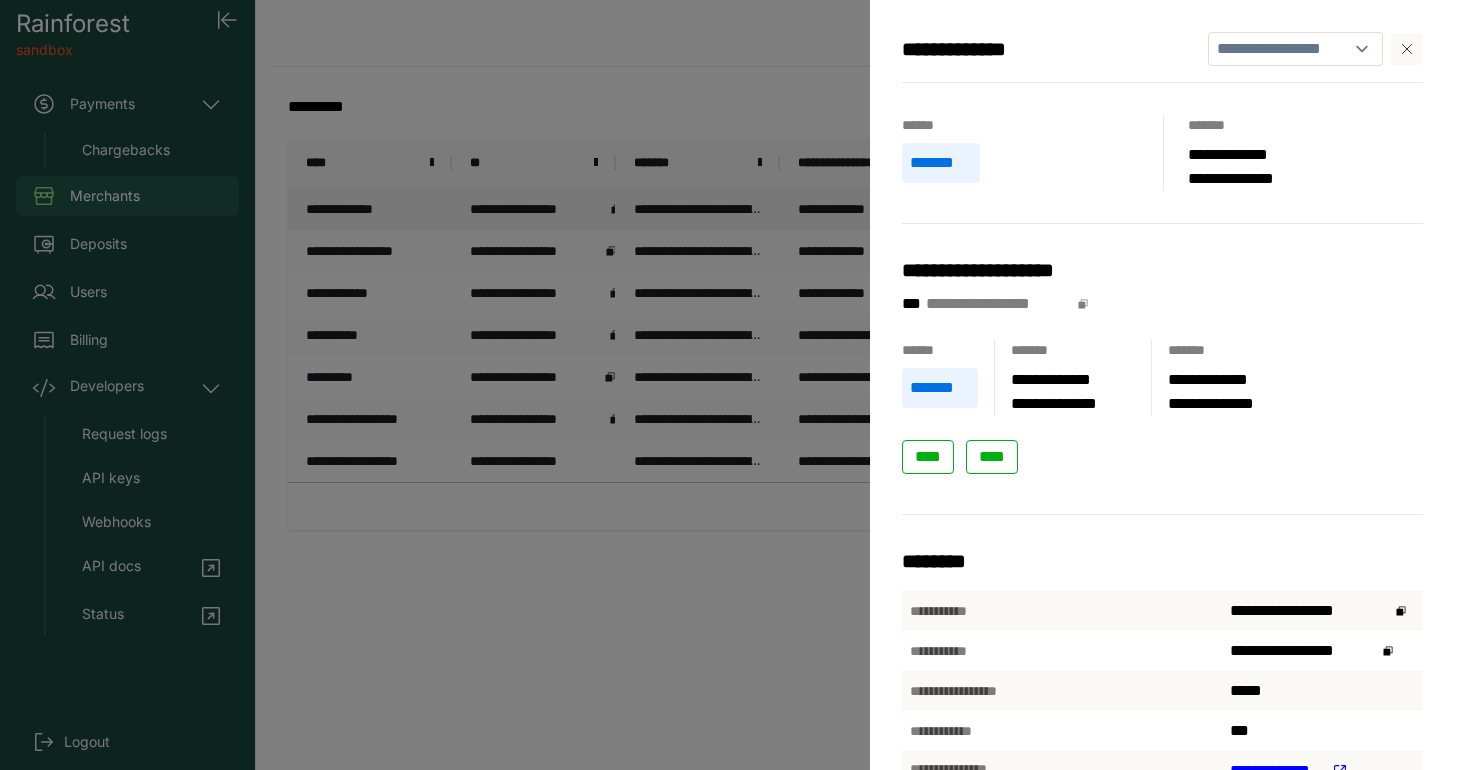 click 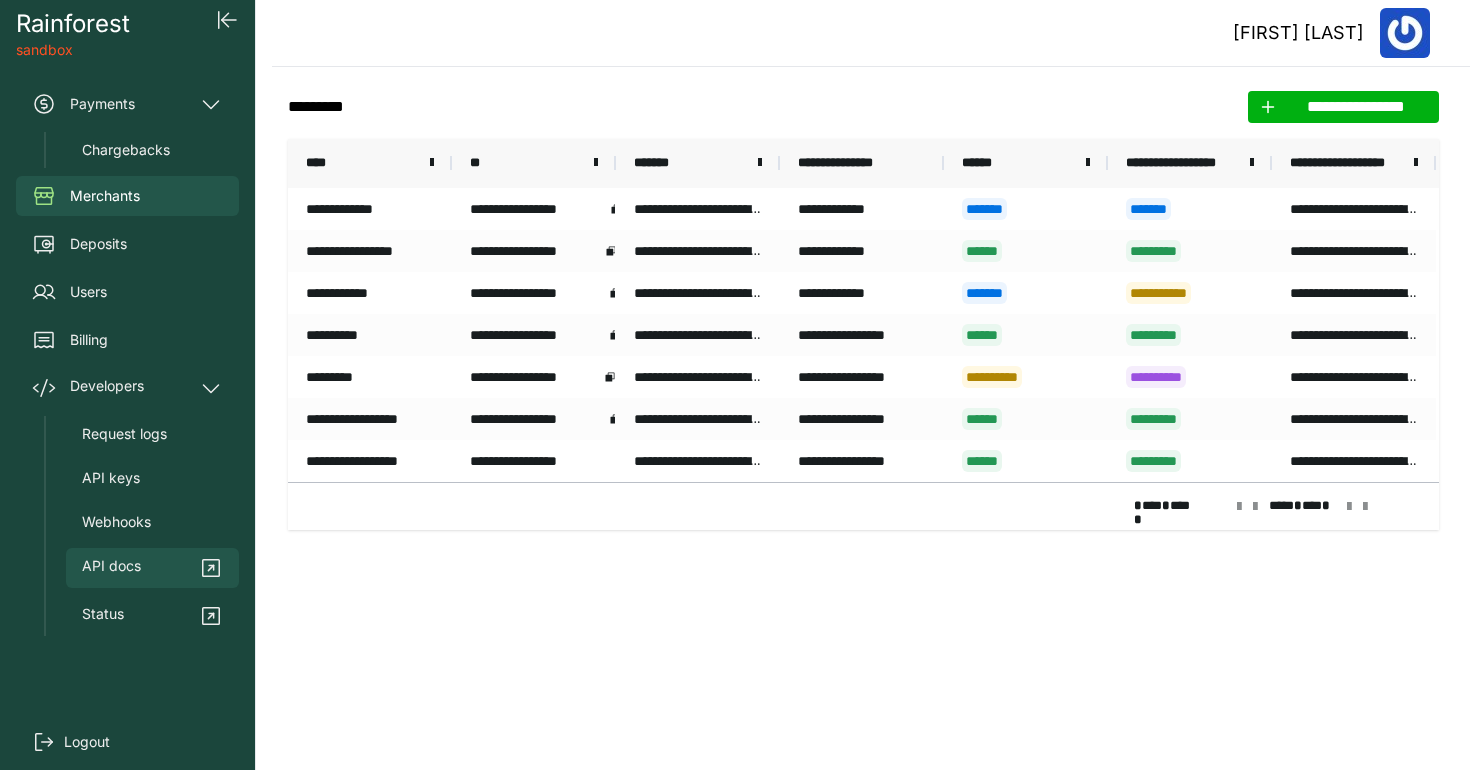 click on "API docs" at bounding box center [111, 568] 